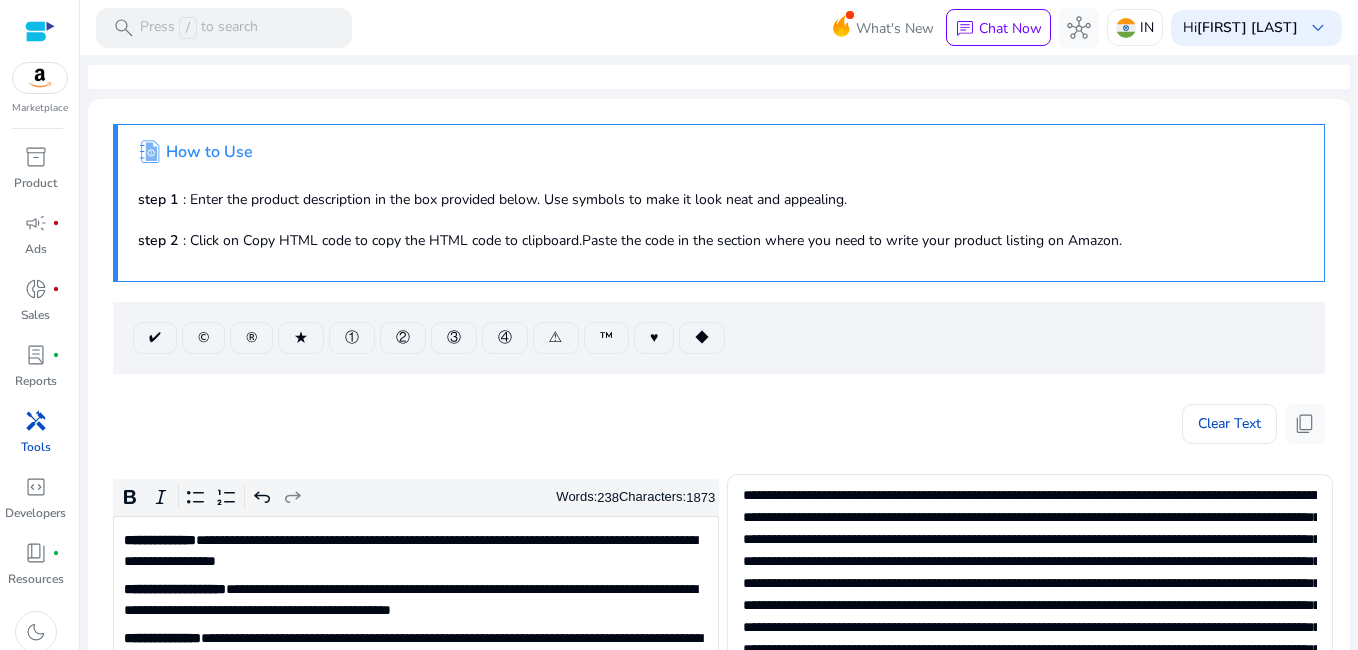 scroll, scrollTop: 0, scrollLeft: 0, axis: both 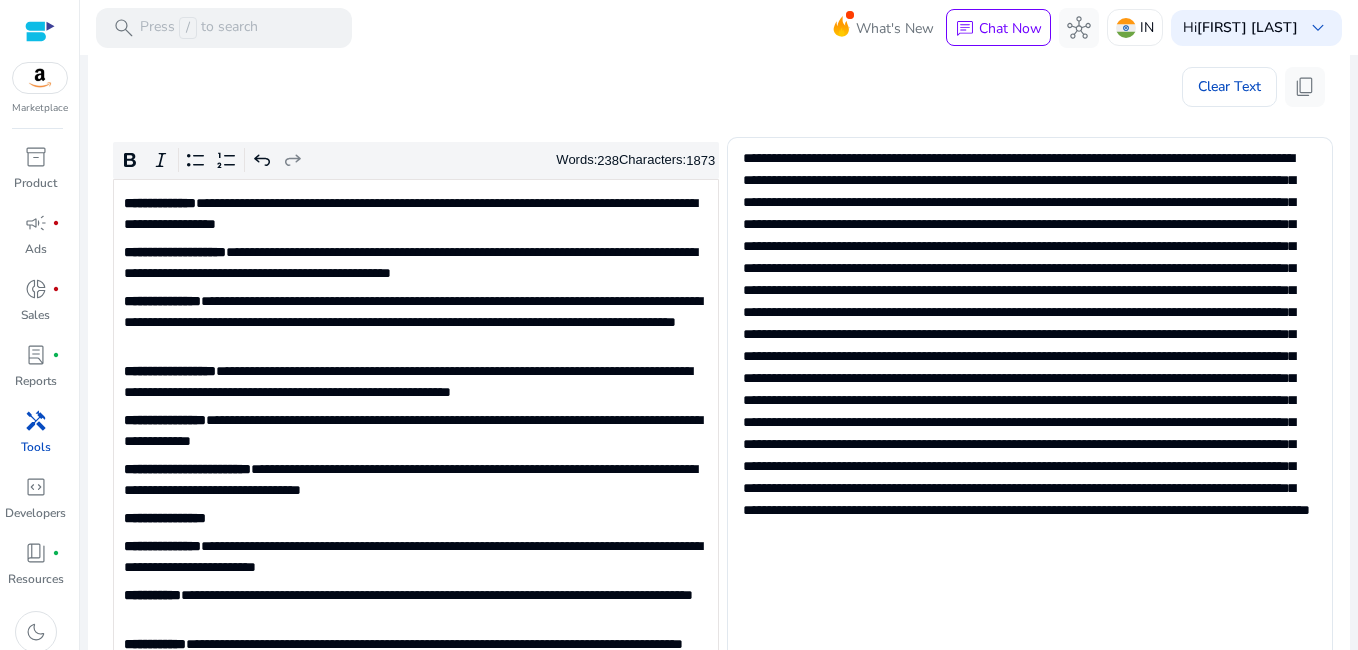 click on "**********" 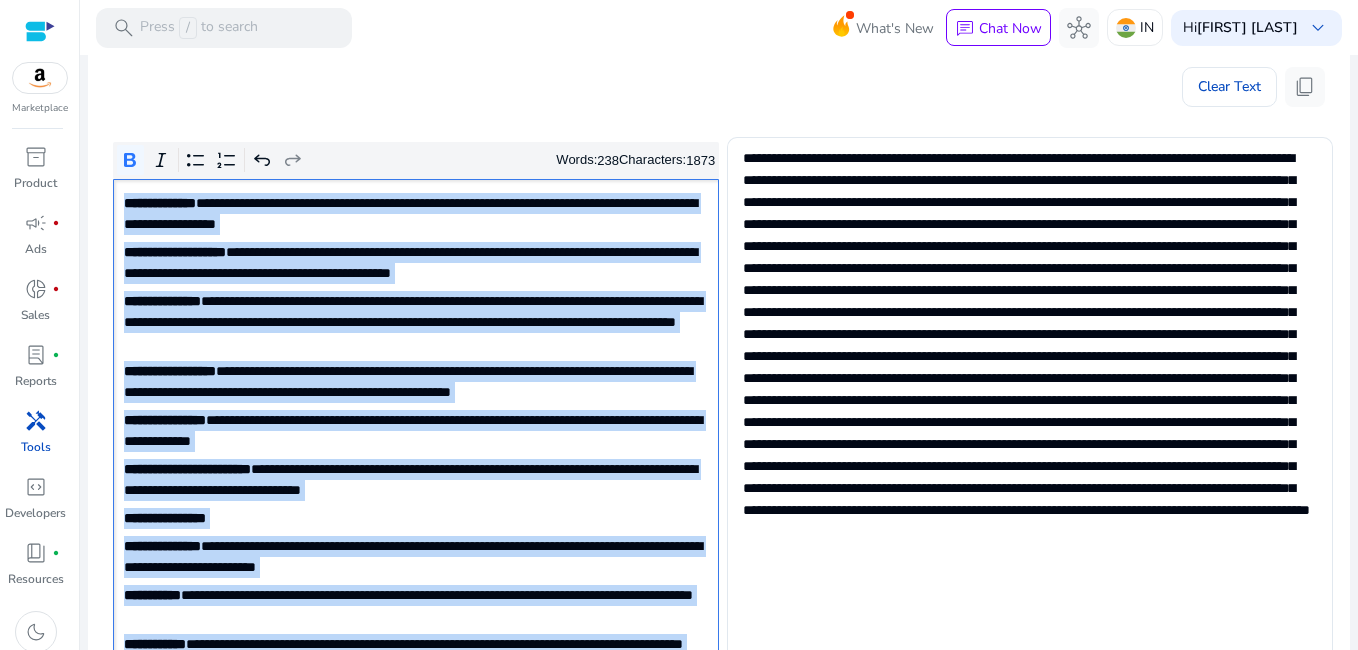 click on "**********" 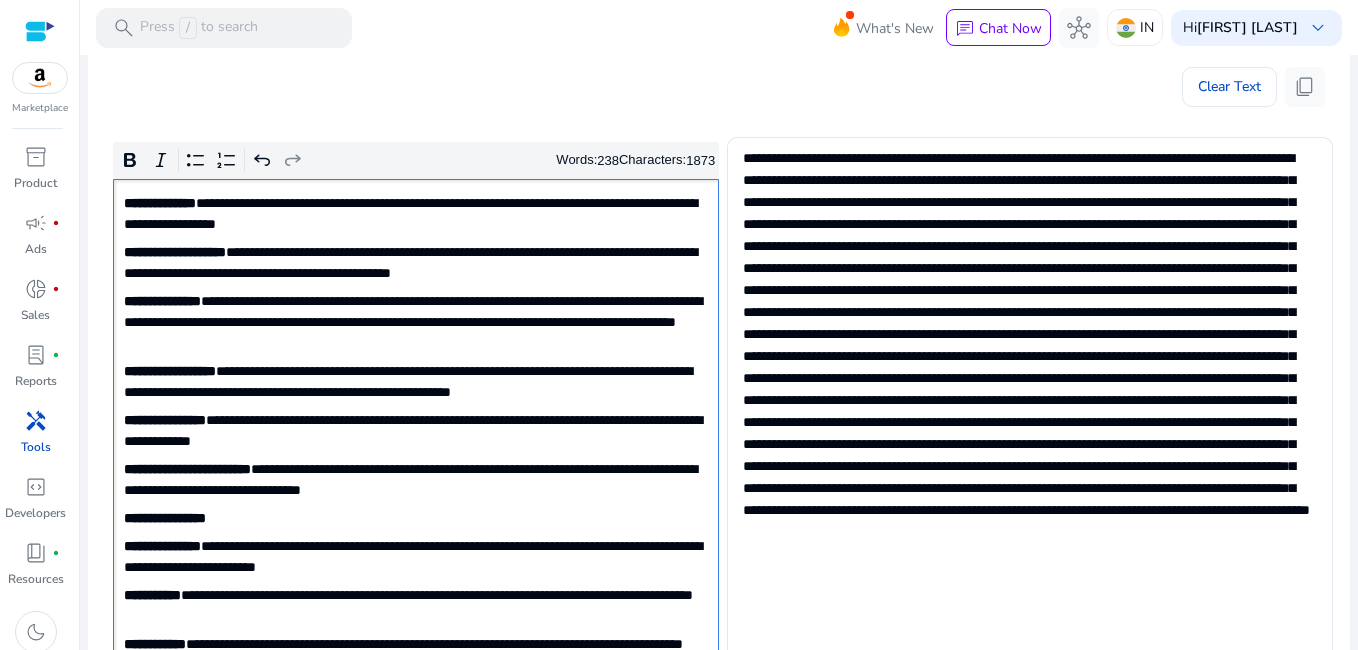click on "**********" 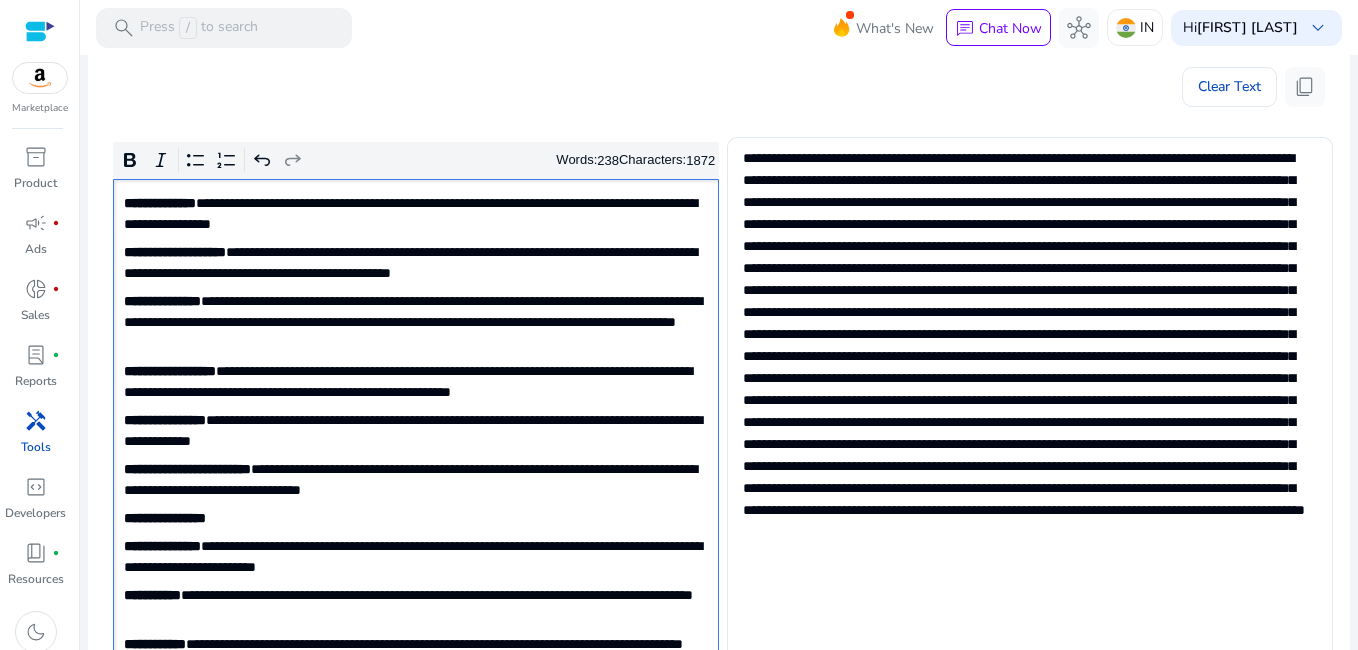 click on "**********" 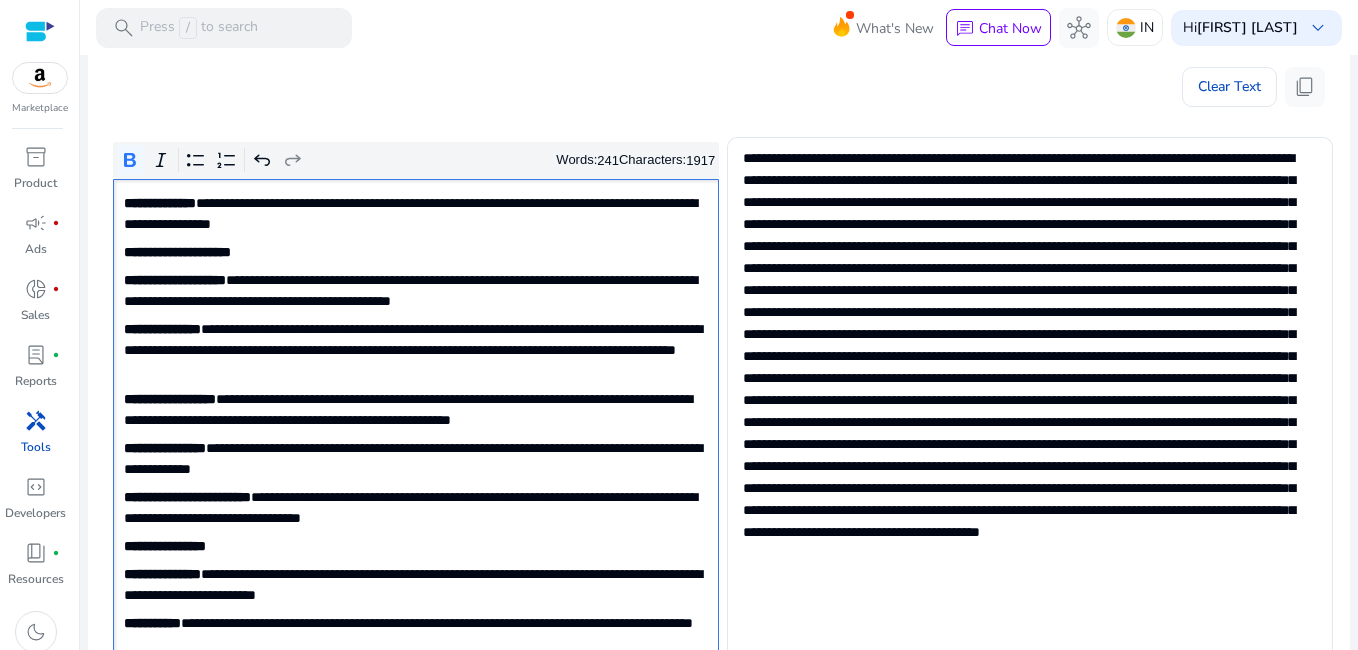 click on "**********" 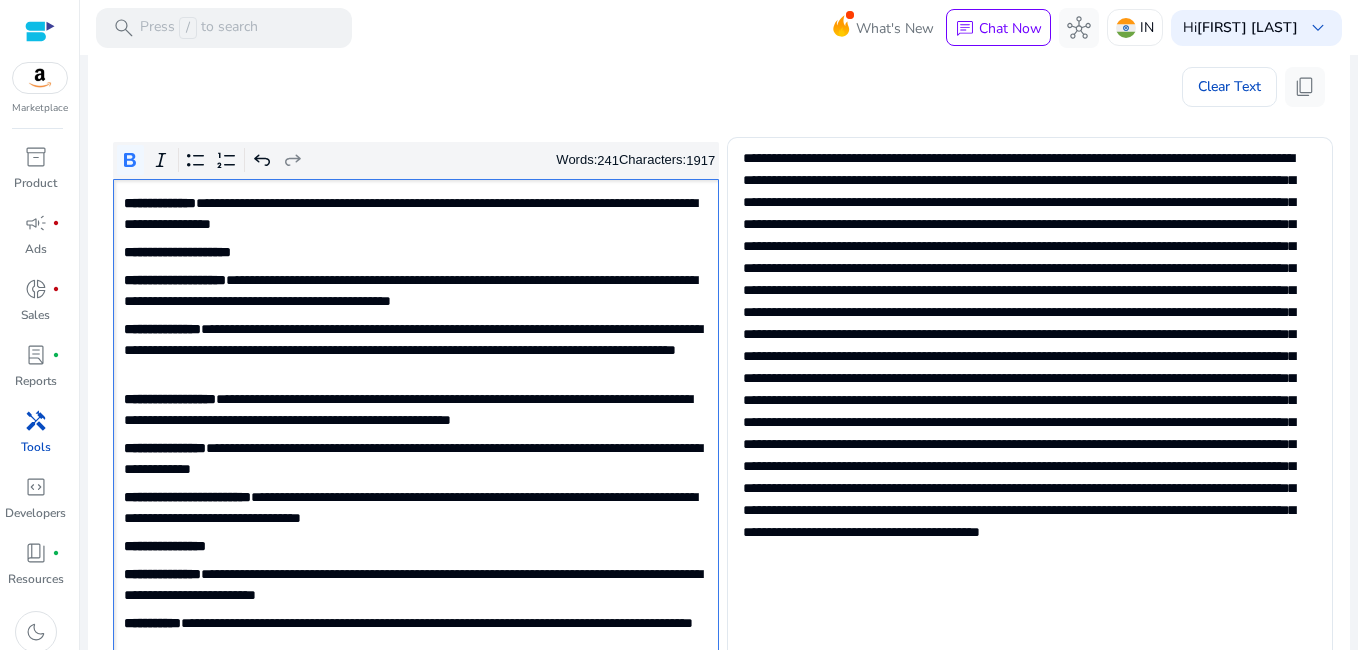 click on "**********" 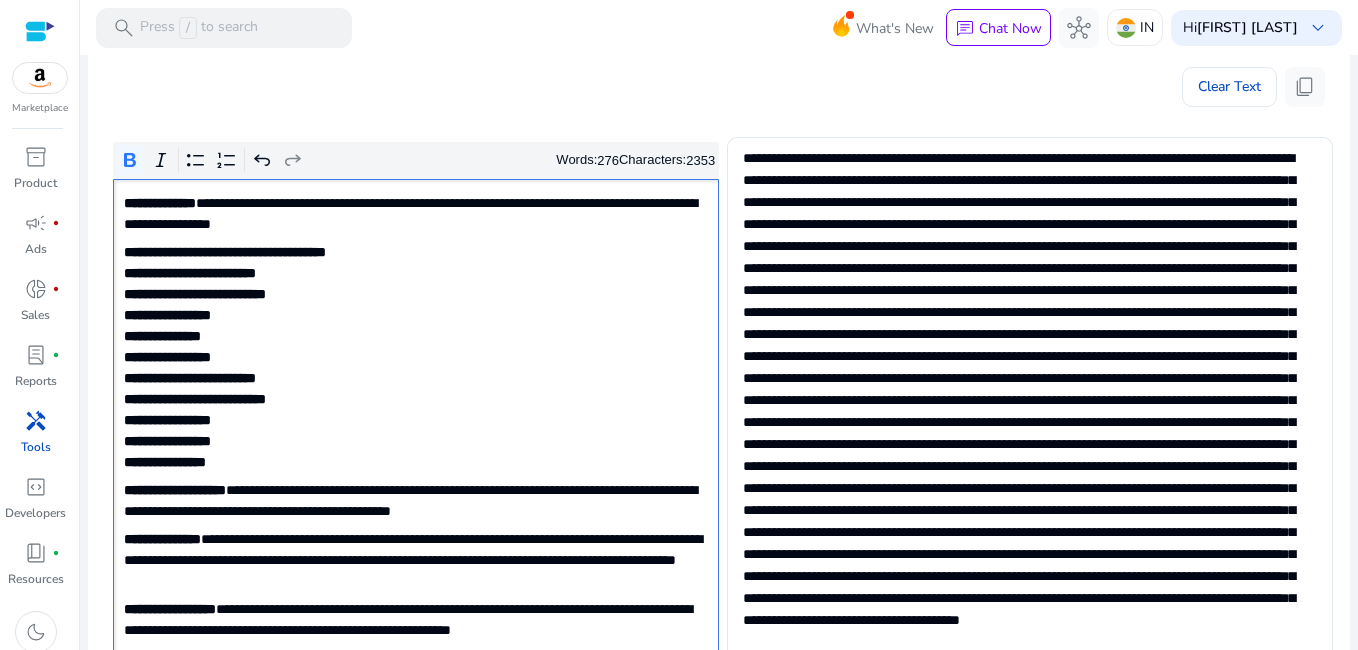 click on "**********" 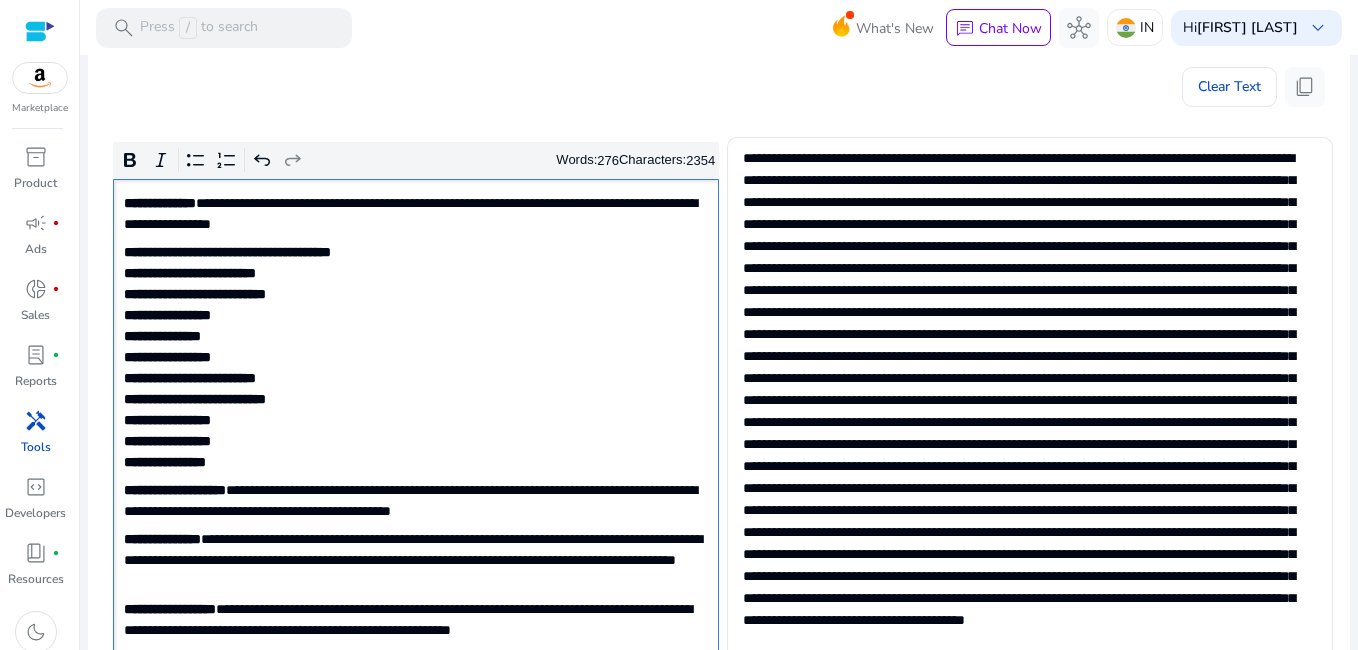 click on "**********" 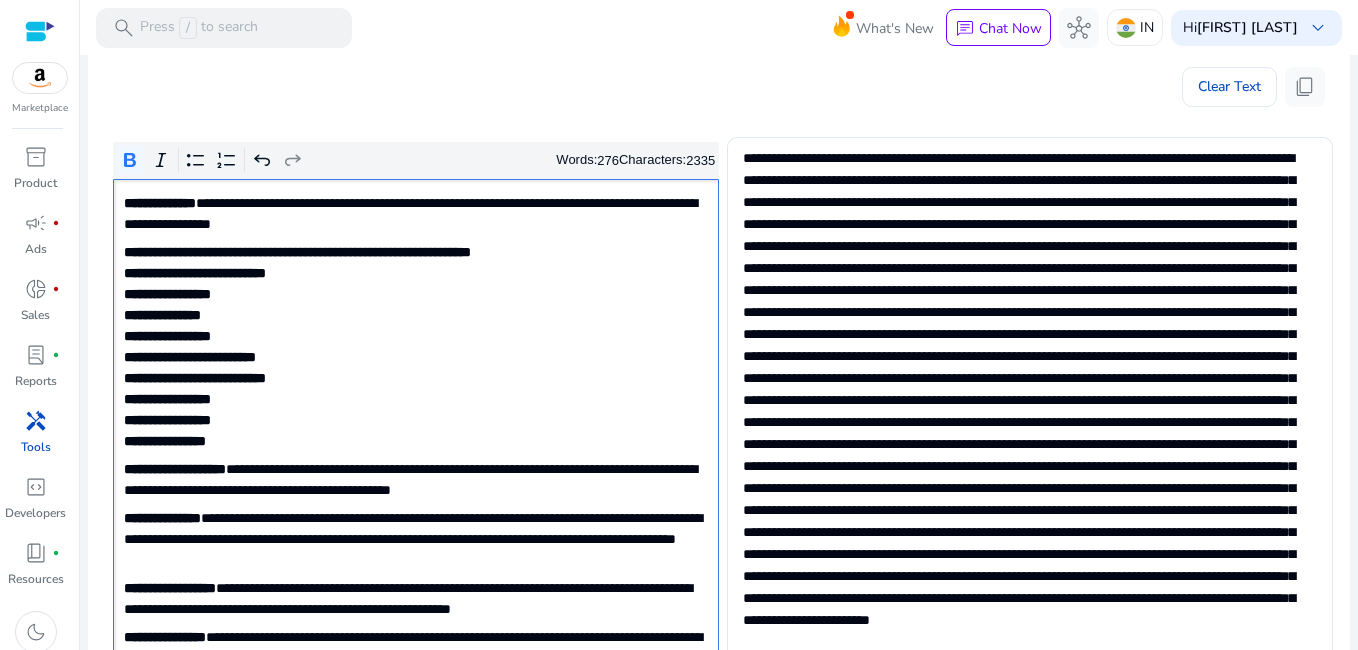 click on "**********" 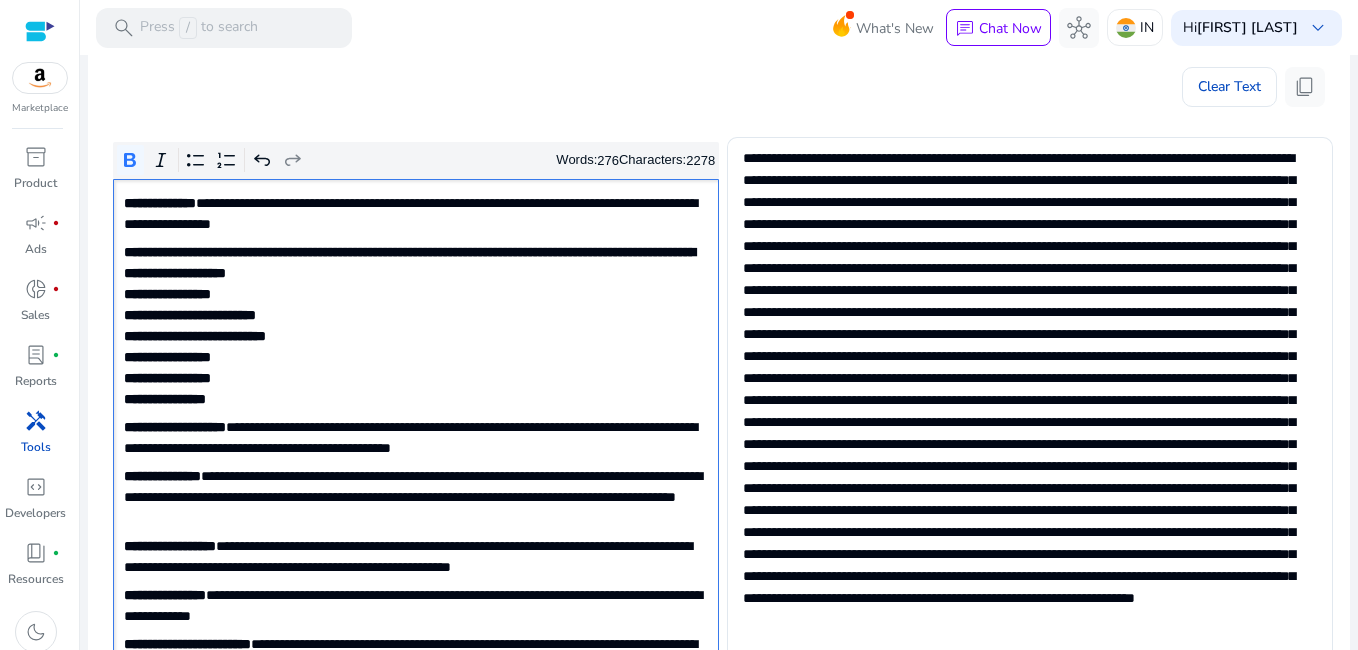 click on "**********" 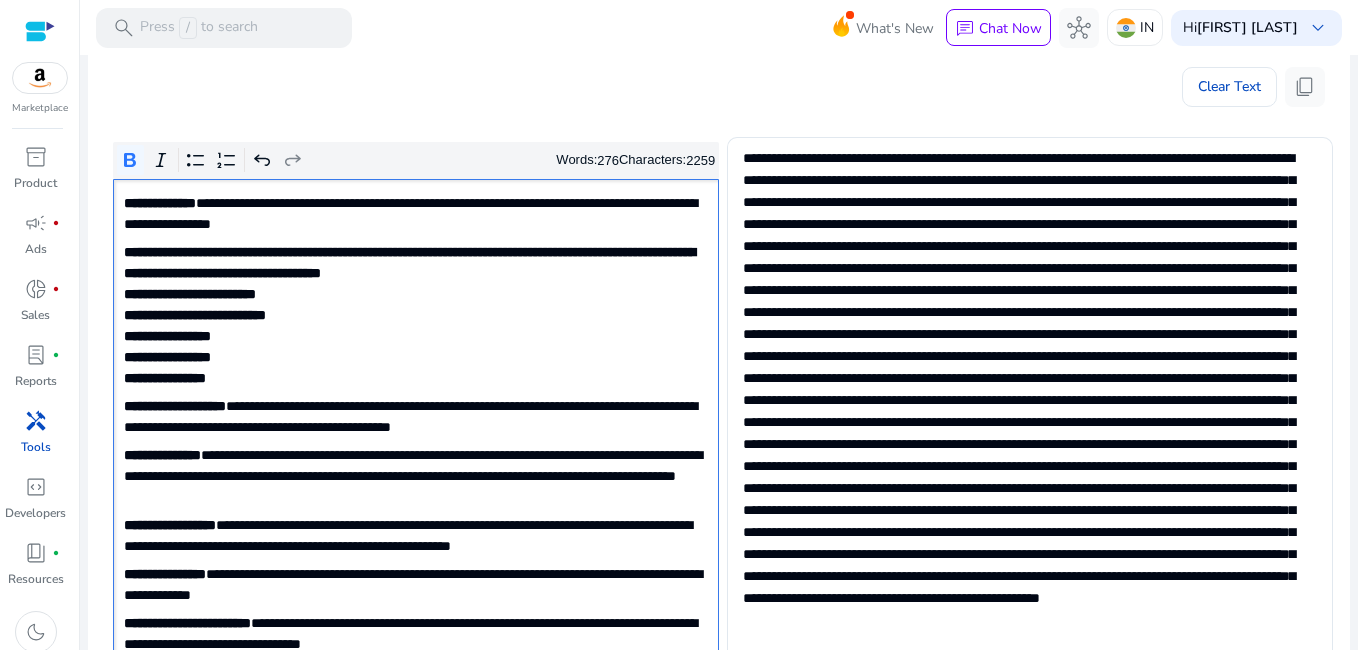 click on "**********" 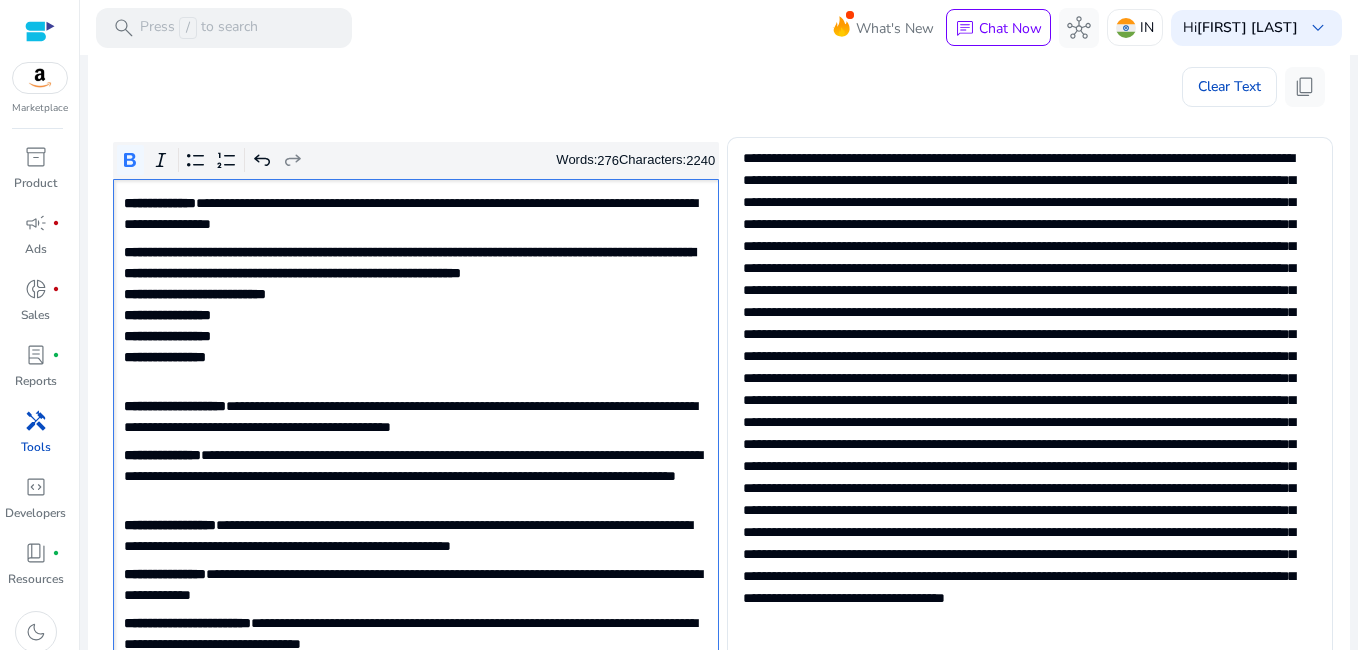 click on "**********" 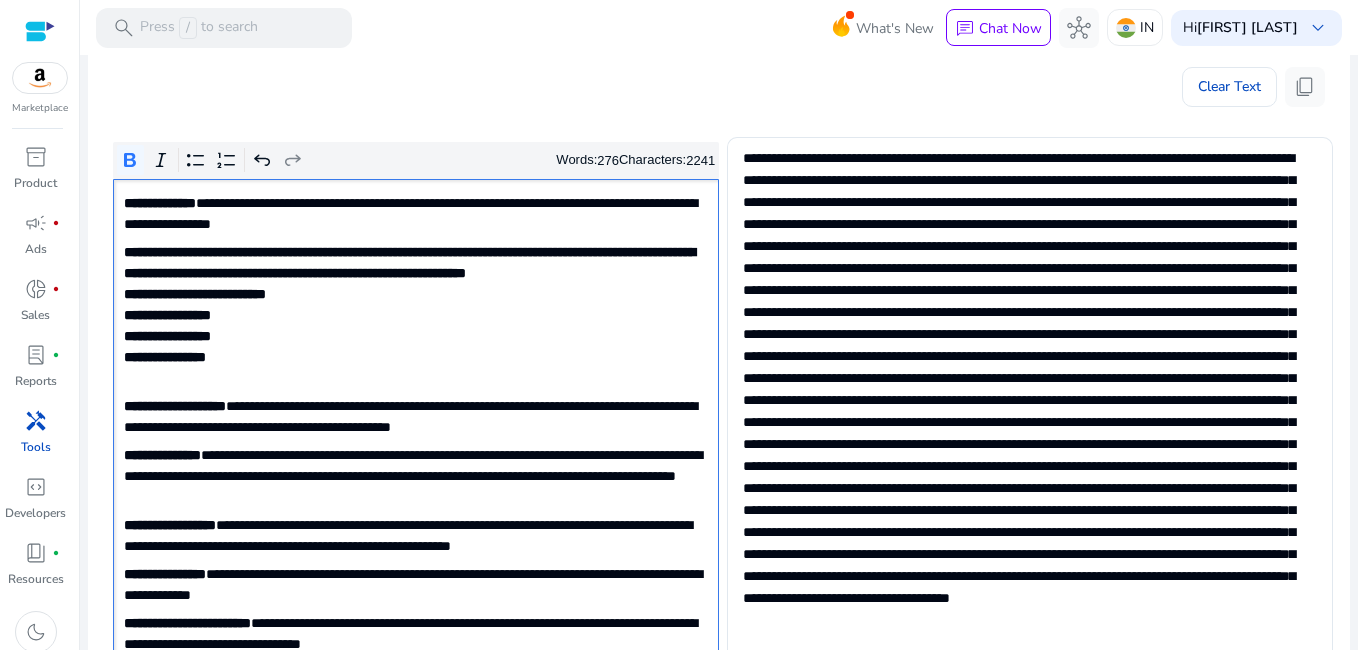 click on "**********" 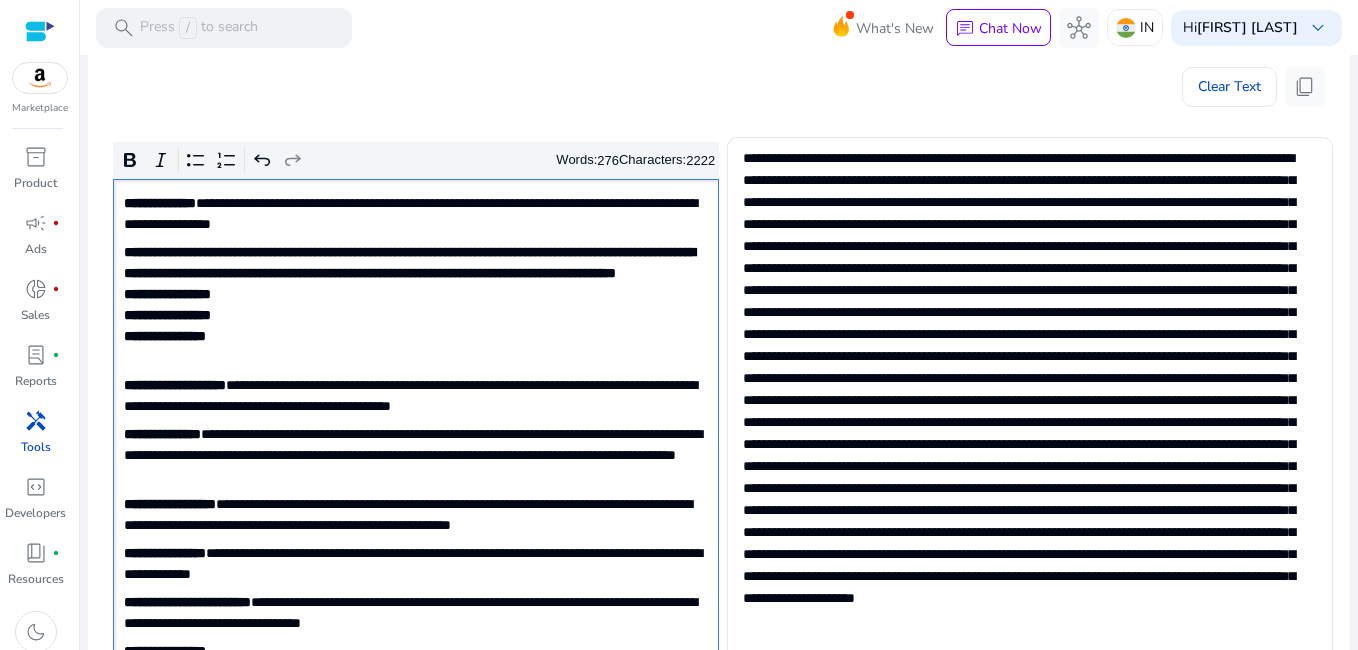 click on "**********" 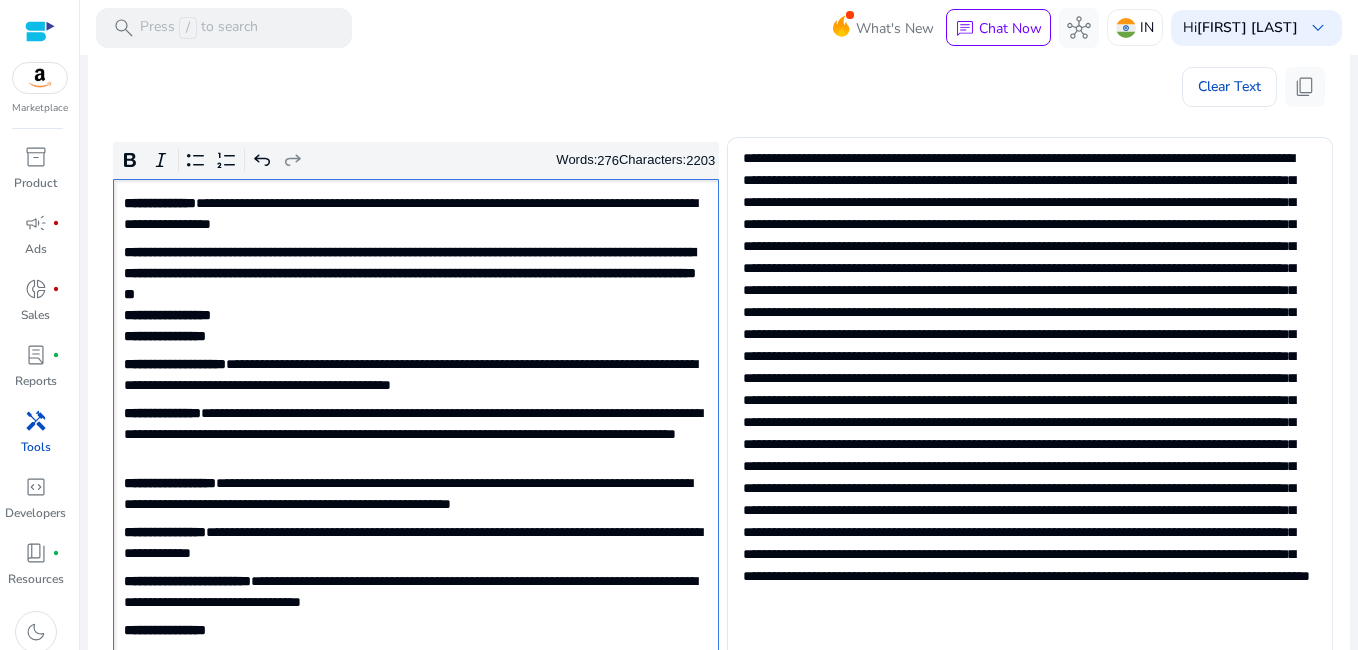 click on "**********" 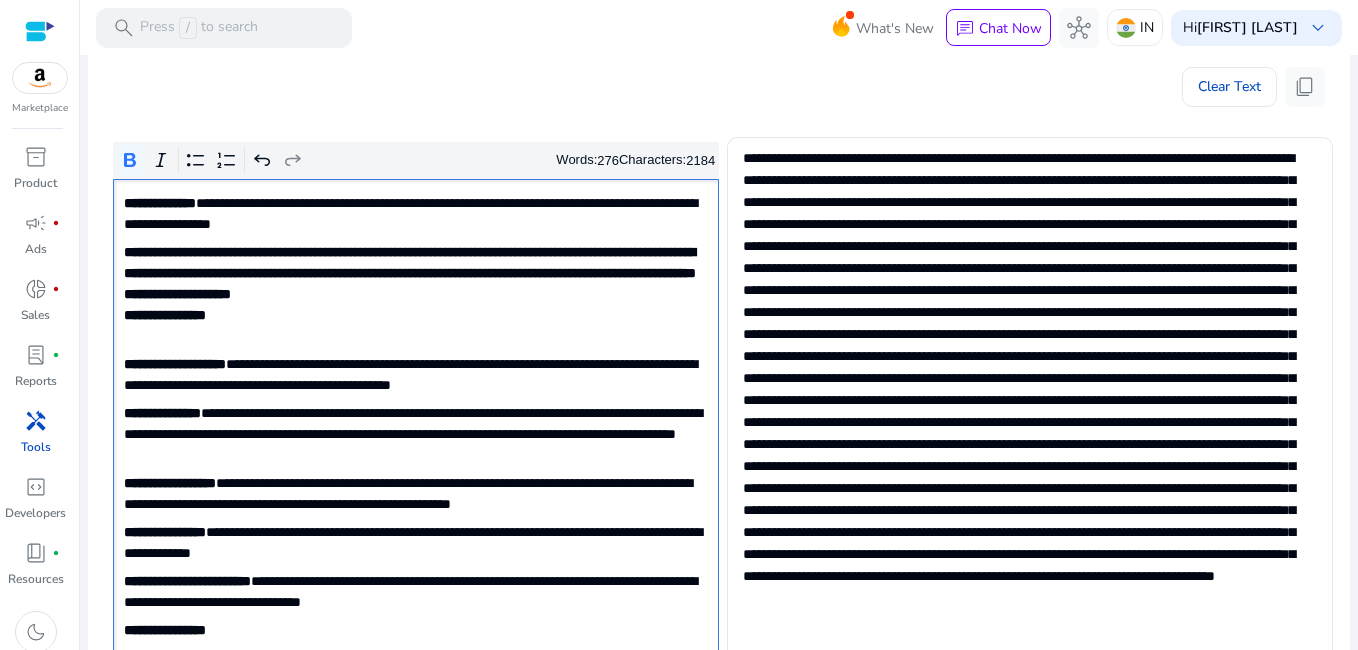 click on "**********" 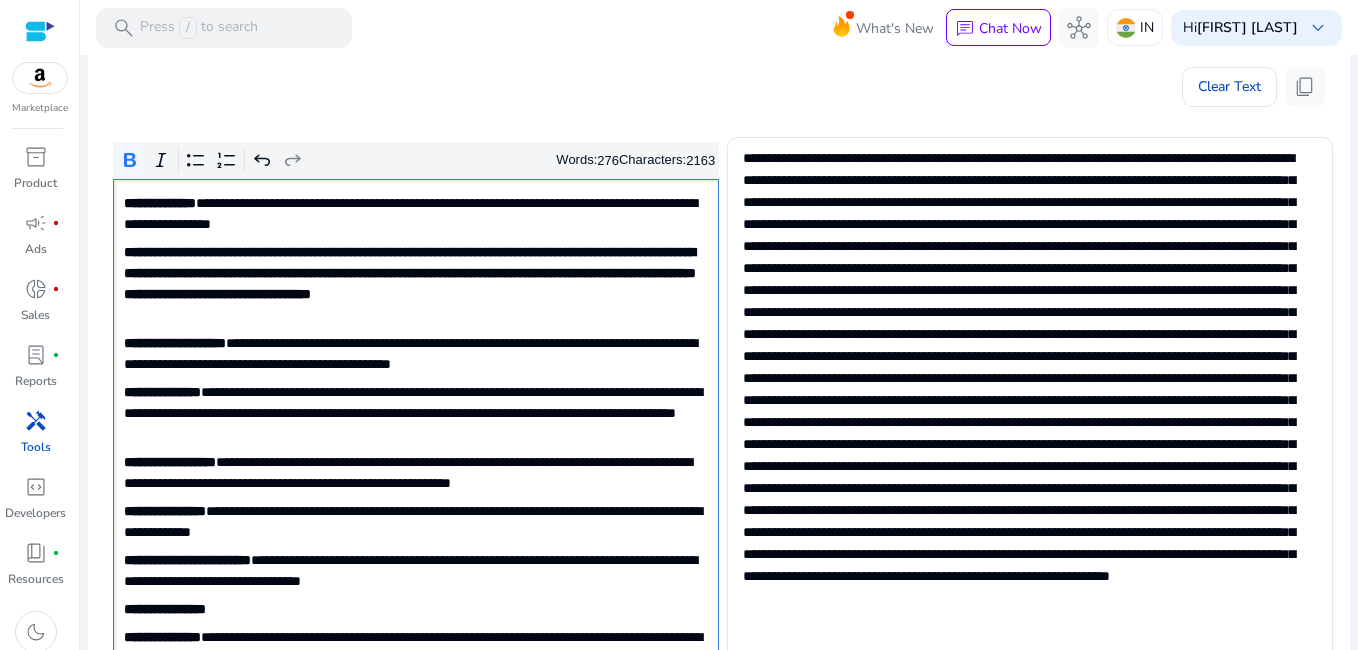 type on "**********" 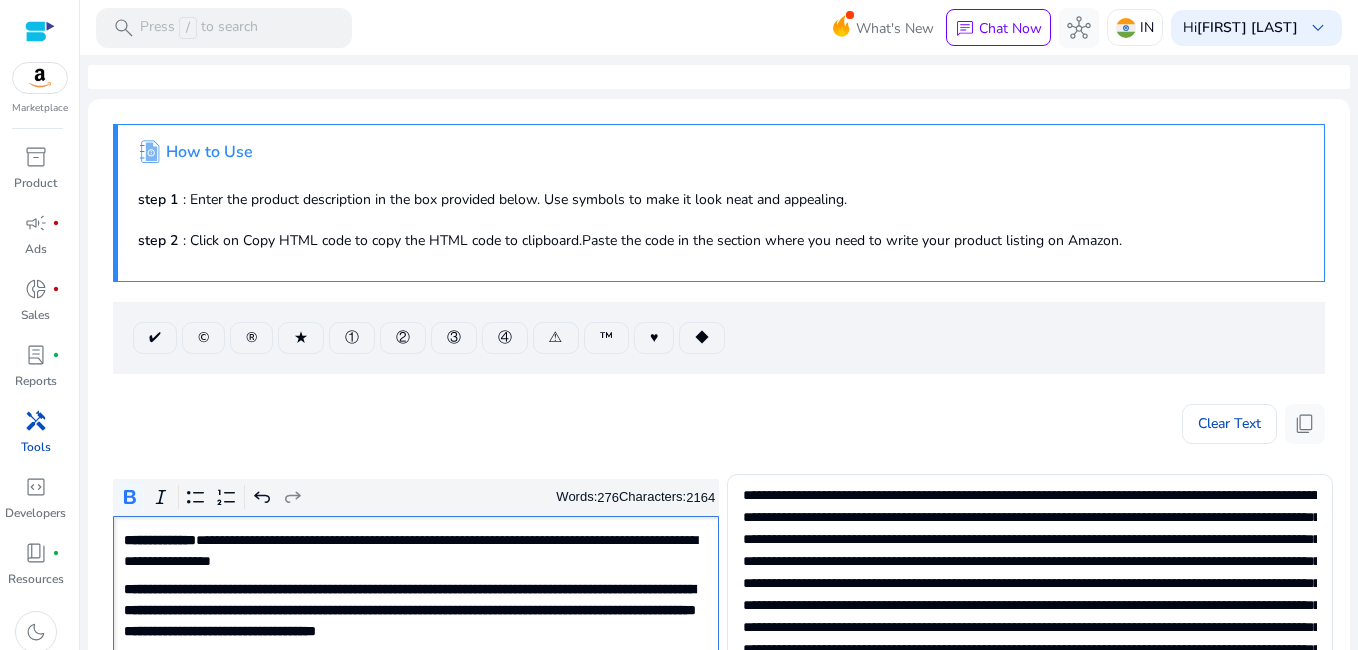 scroll, scrollTop: 0, scrollLeft: 0, axis: both 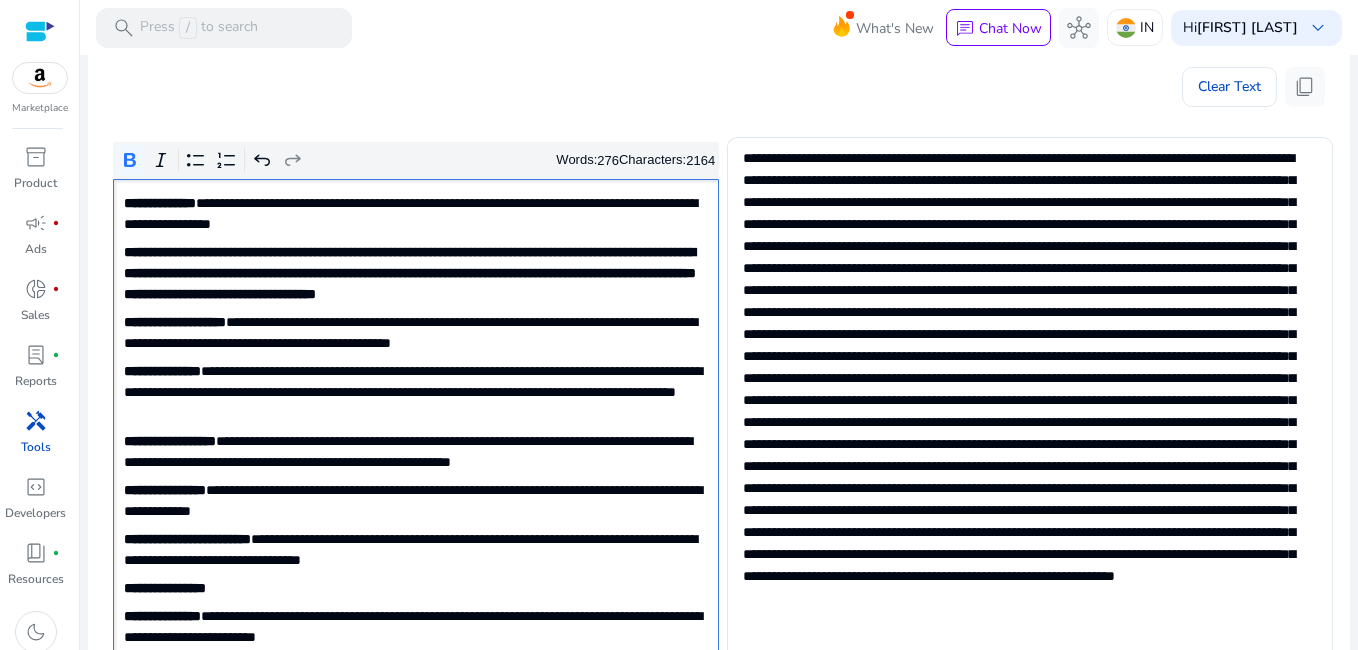 click on "**********" 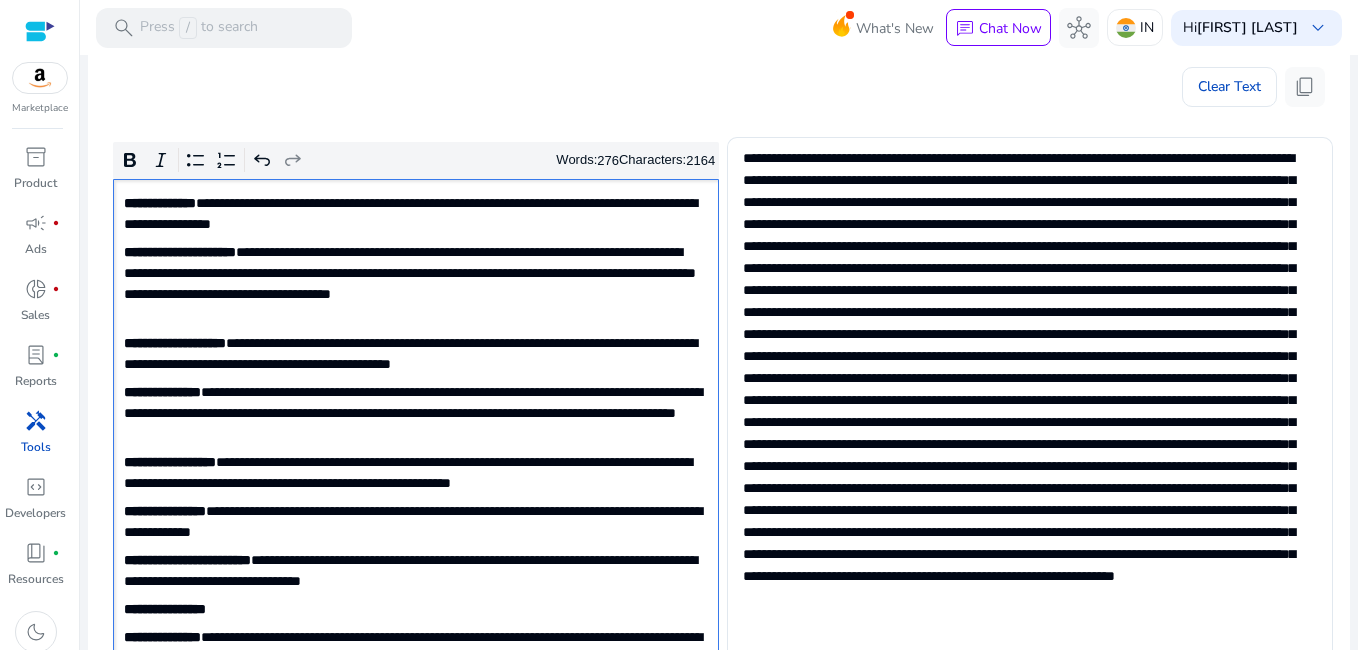 click on "**********" 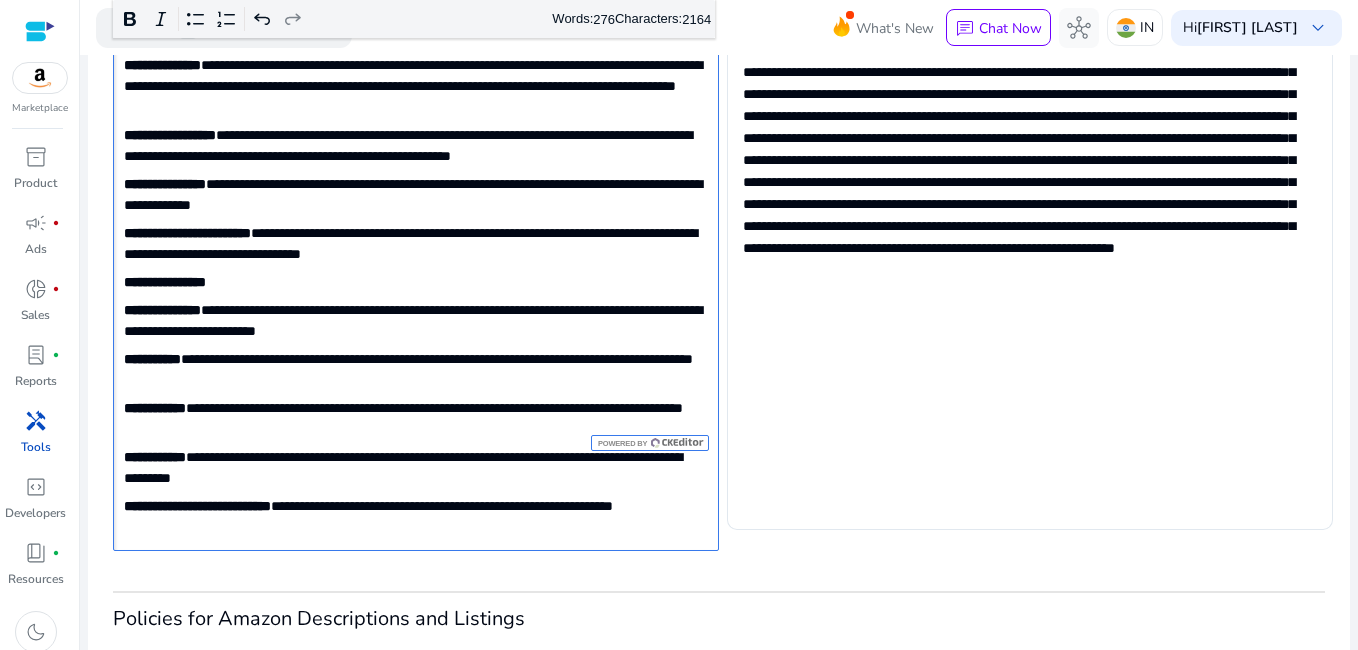 scroll, scrollTop: 829, scrollLeft: 0, axis: vertical 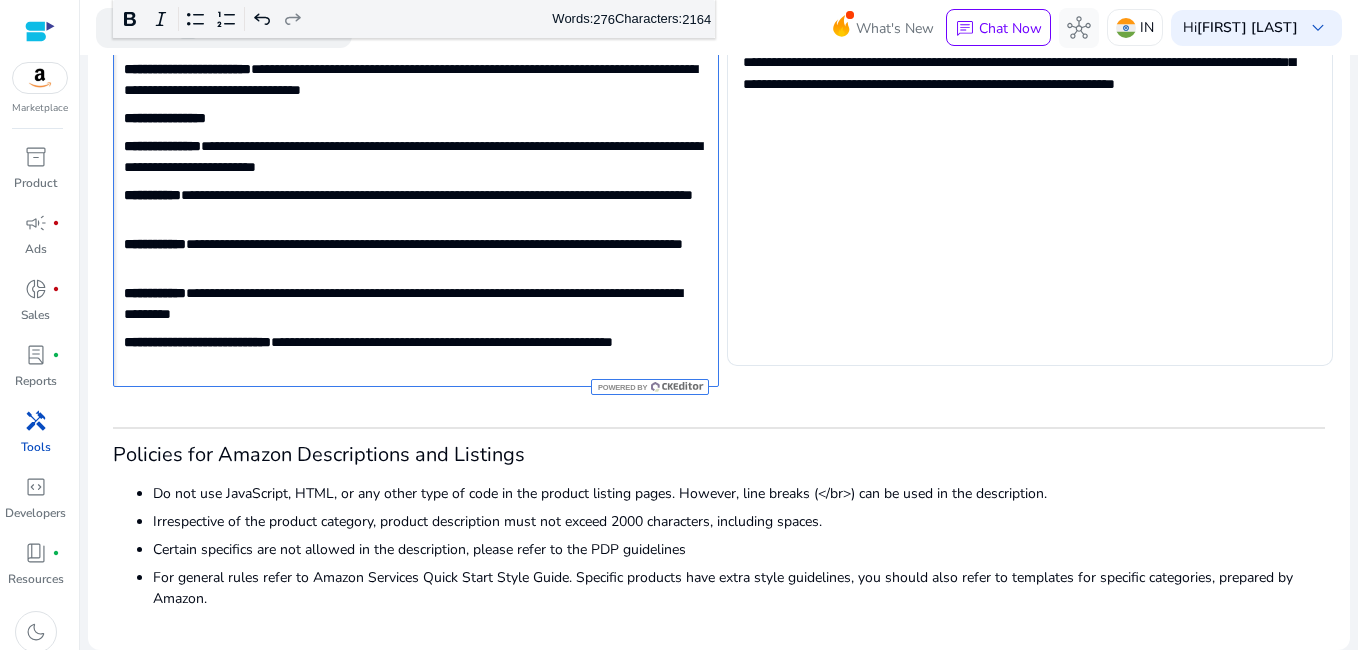 click on "**********" 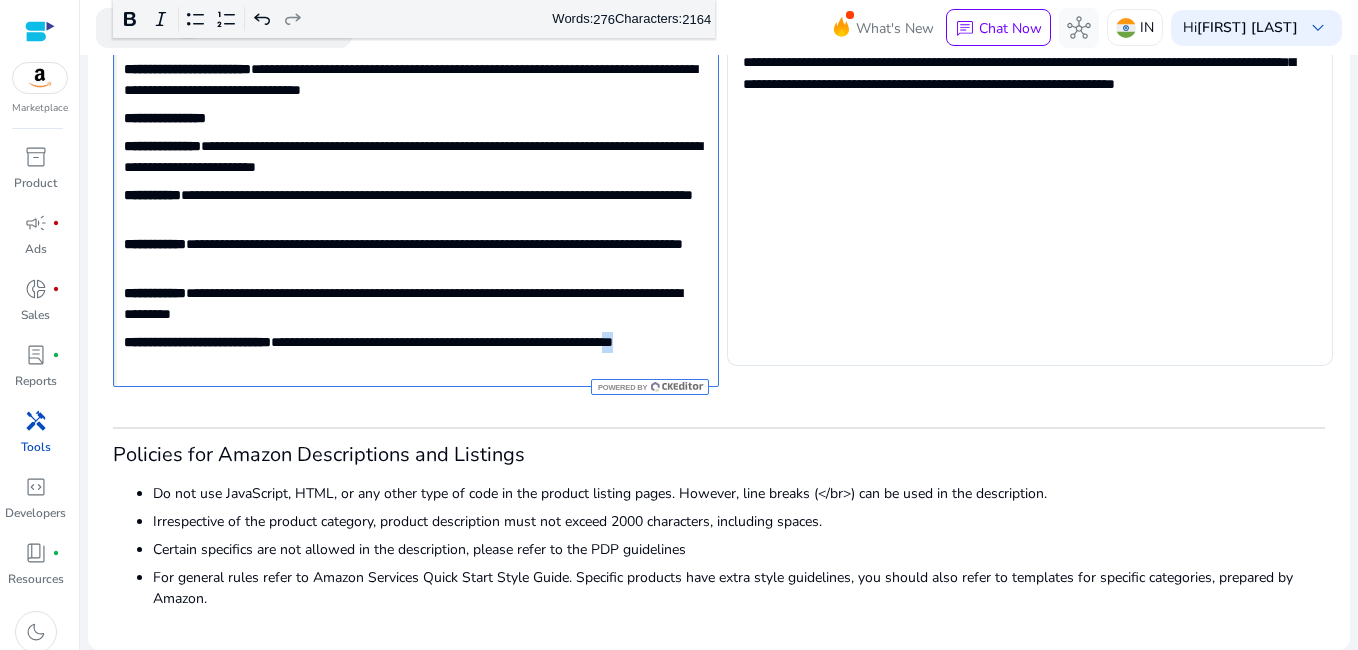 drag, startPoint x: 140, startPoint y: 361, endPoint x: 150, endPoint y: 355, distance: 11.661903 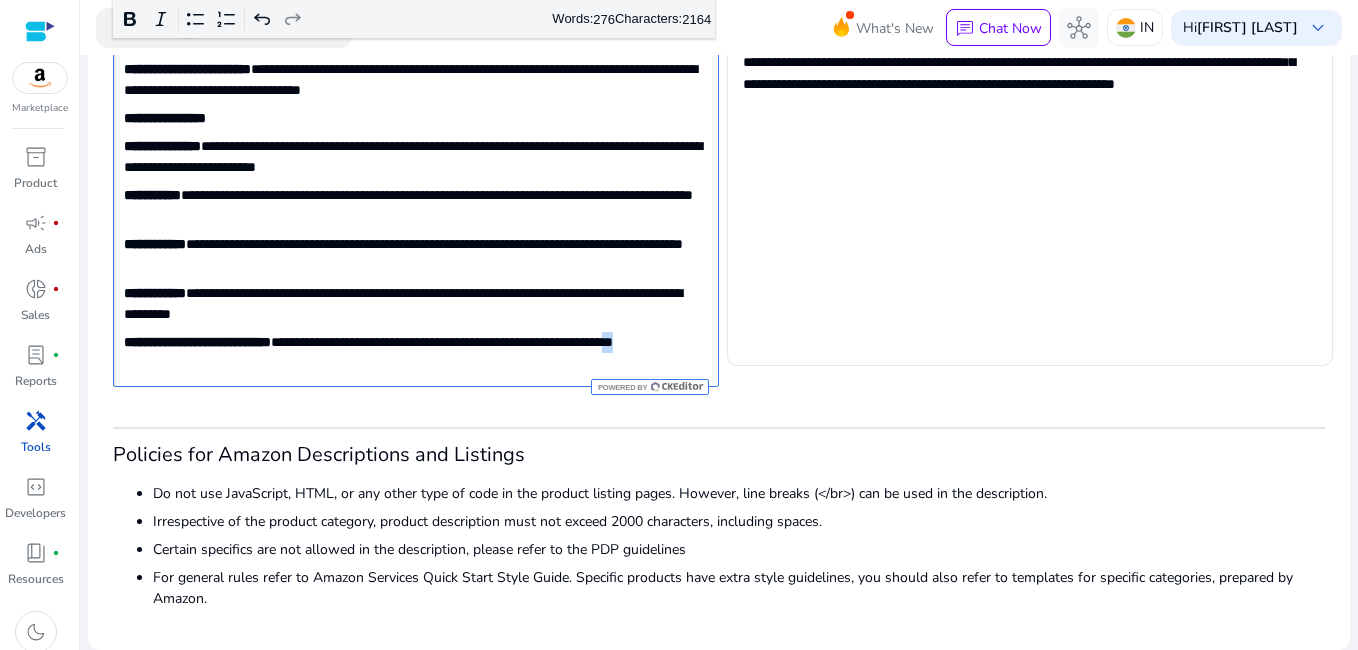 click on "**********" 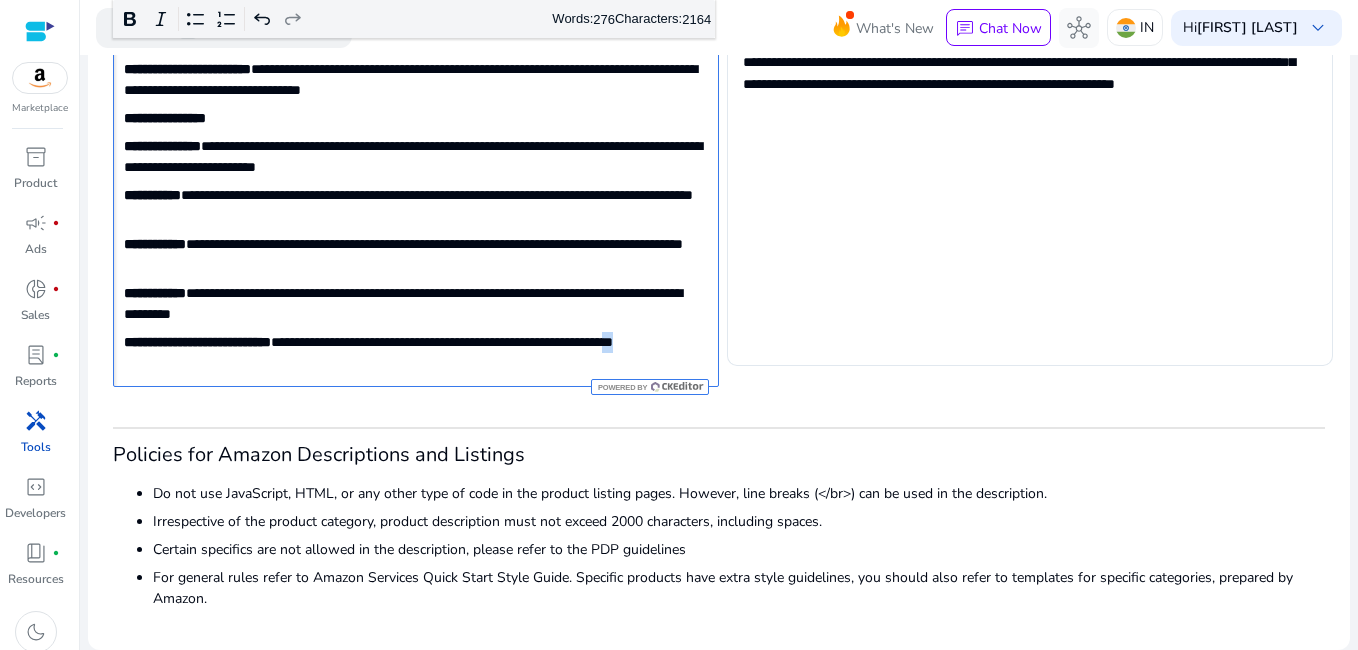 click on "**********" 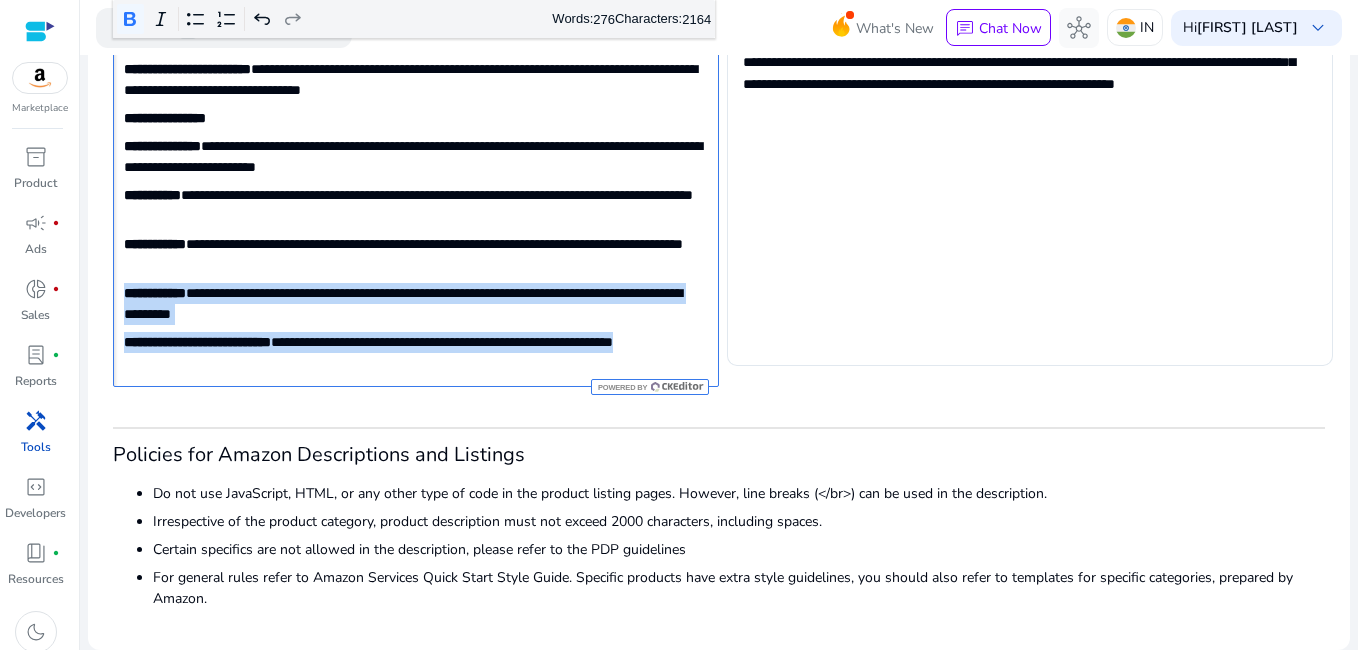 drag, startPoint x: 158, startPoint y: 369, endPoint x: 125, endPoint y: 301, distance: 75.58439 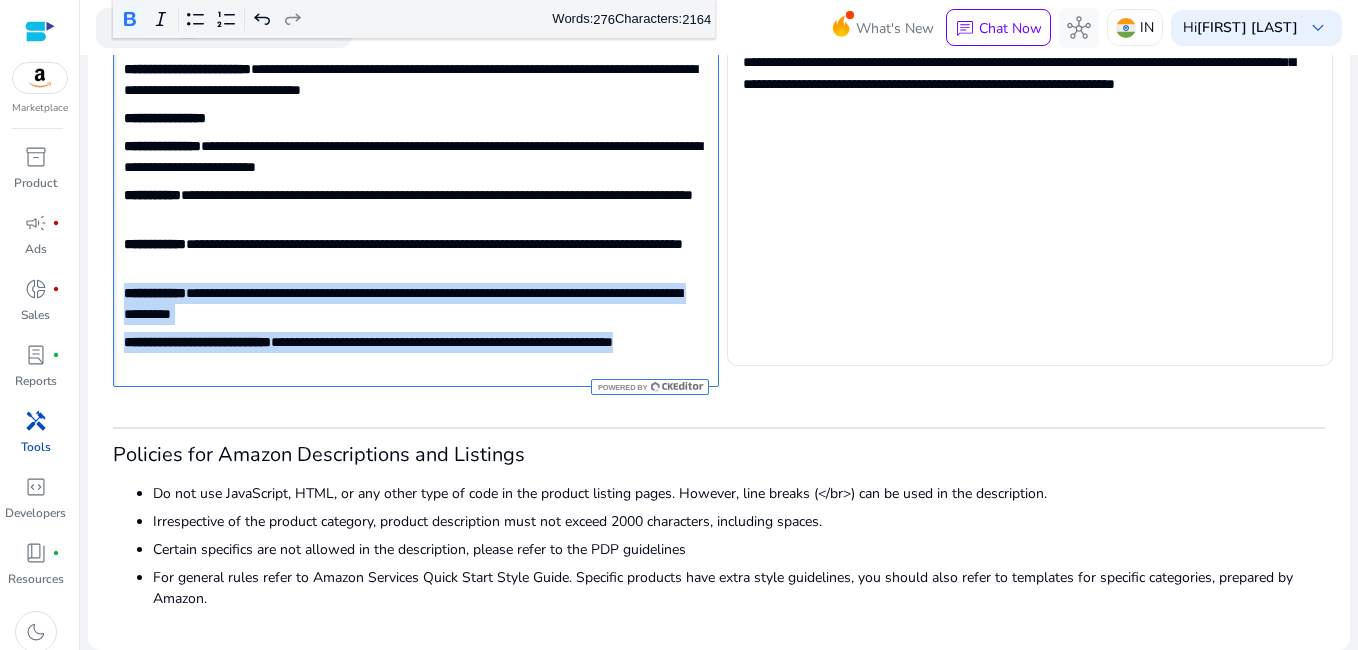 click on "**********" 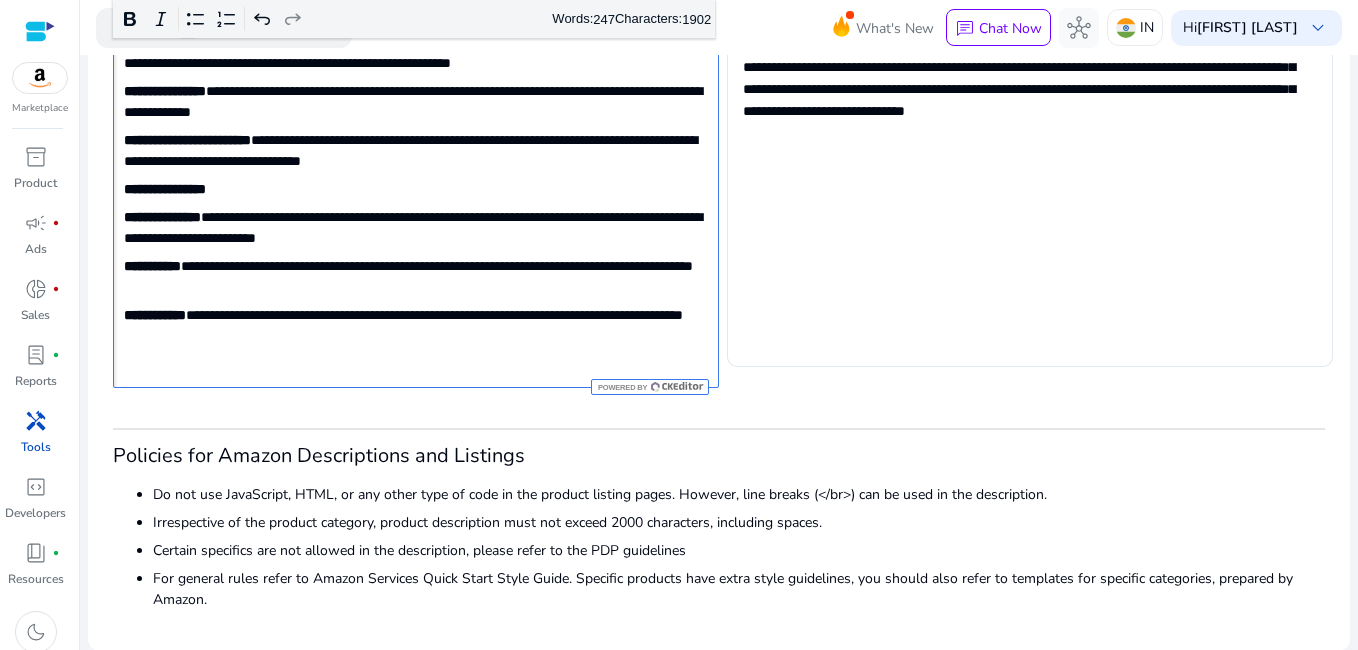 scroll, scrollTop: 759, scrollLeft: 0, axis: vertical 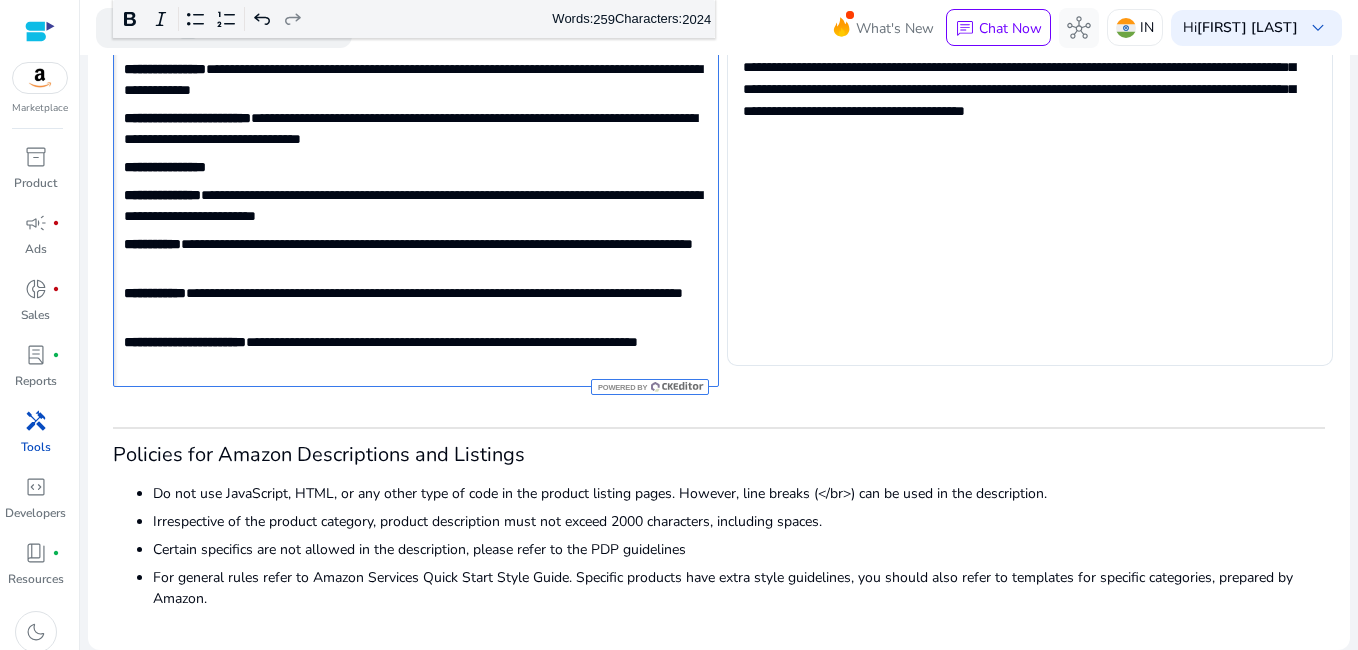 click on "**********" 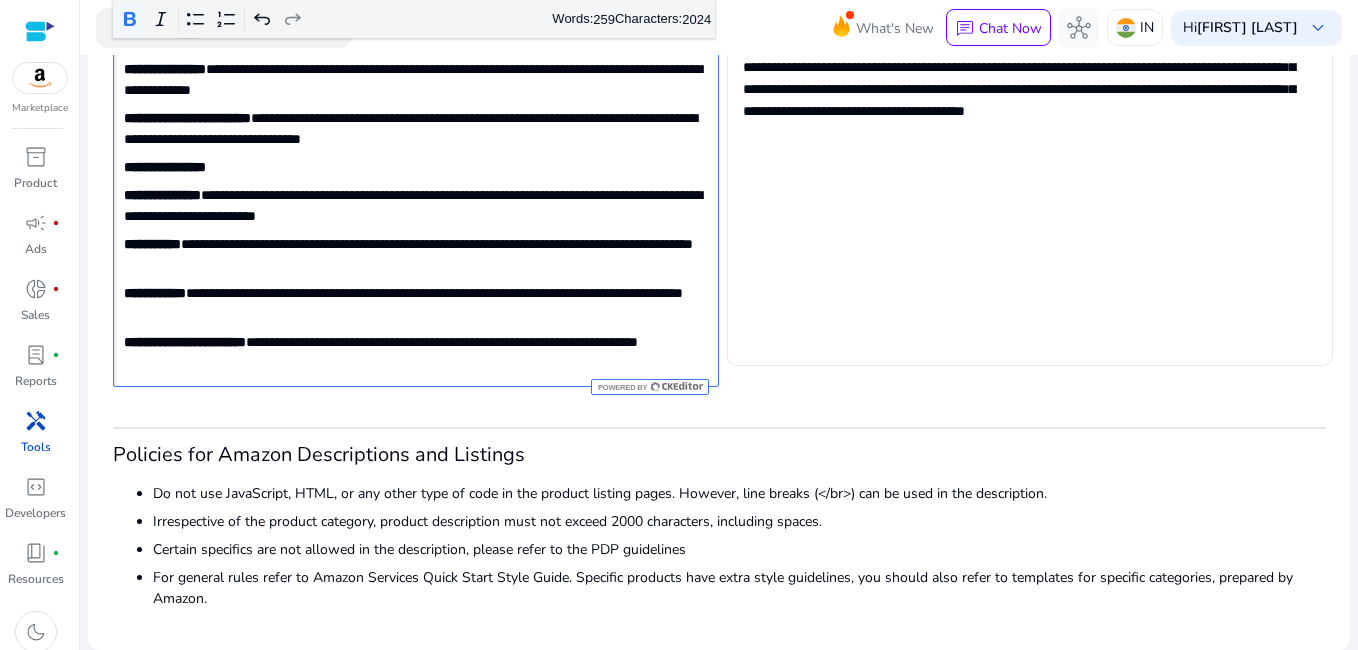 click on "**********" 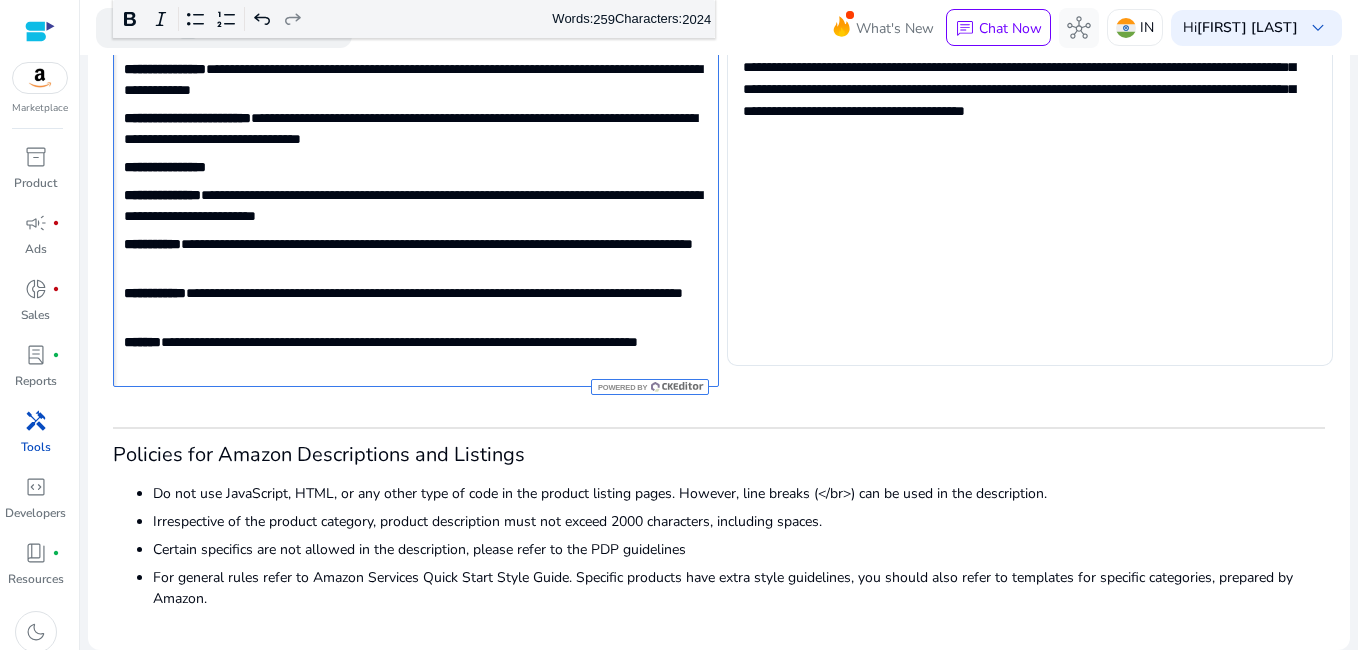 click on "**********" 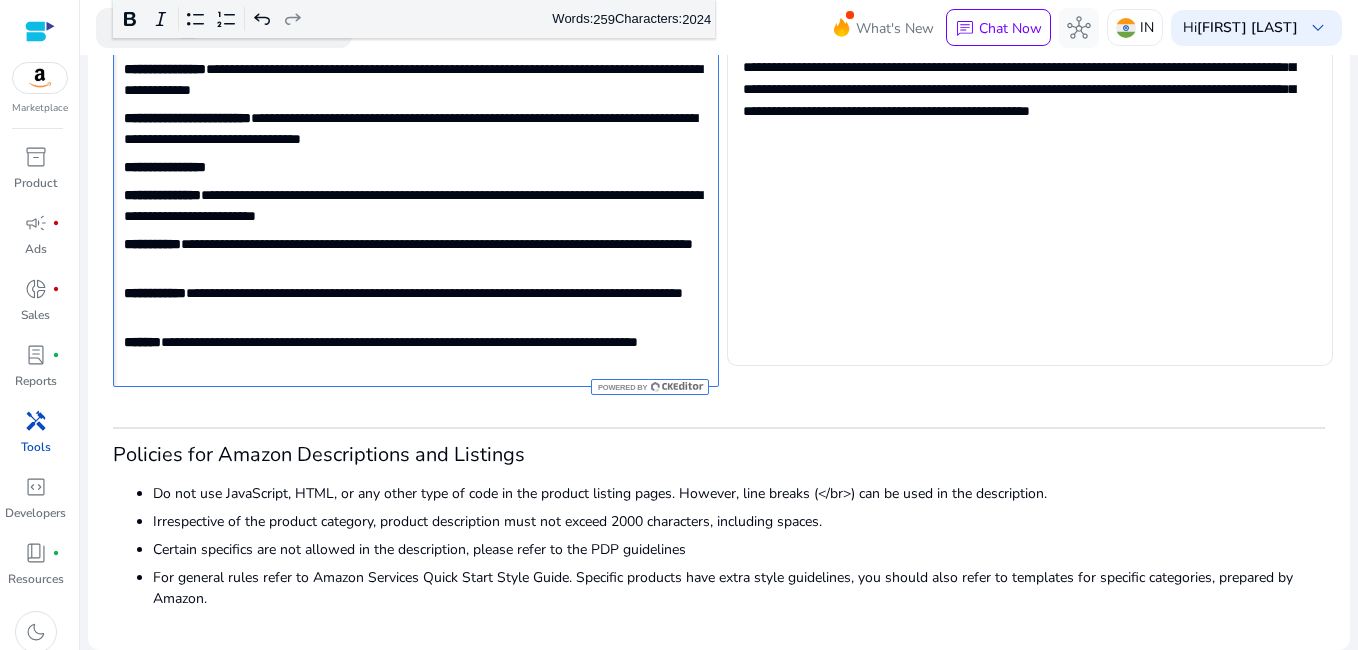 scroll, scrollTop: 808, scrollLeft: 0, axis: vertical 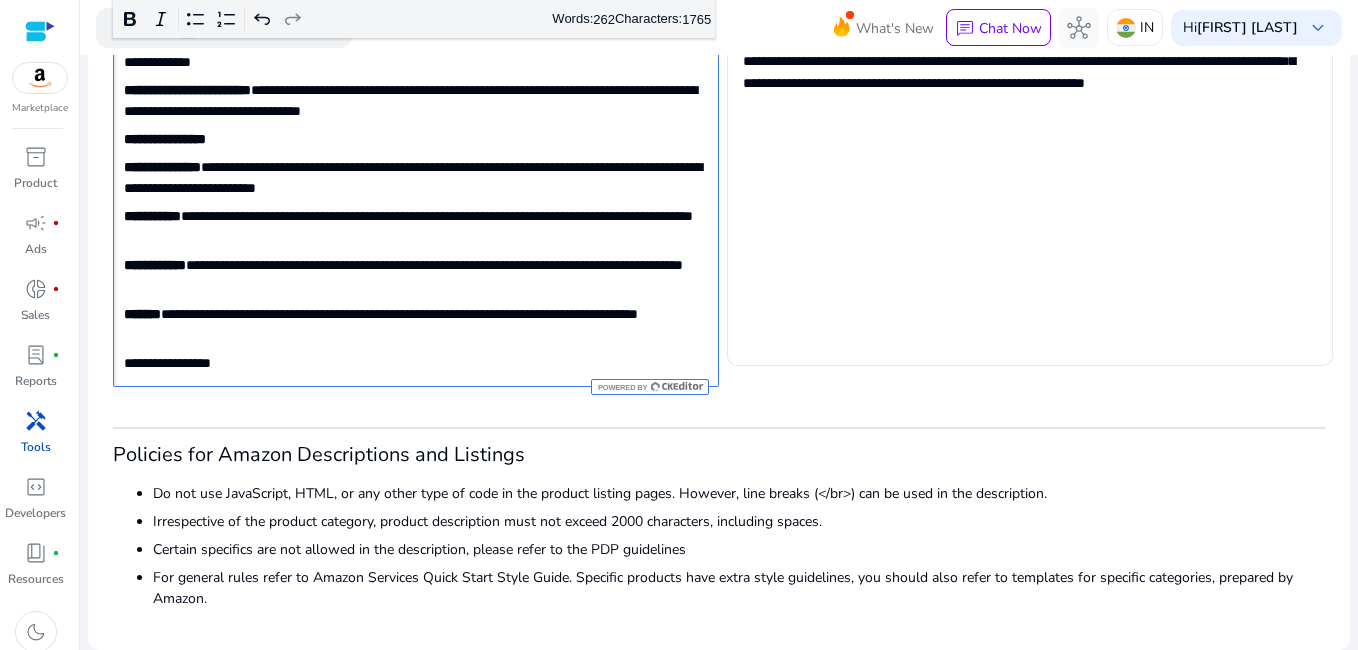 click on "**********" 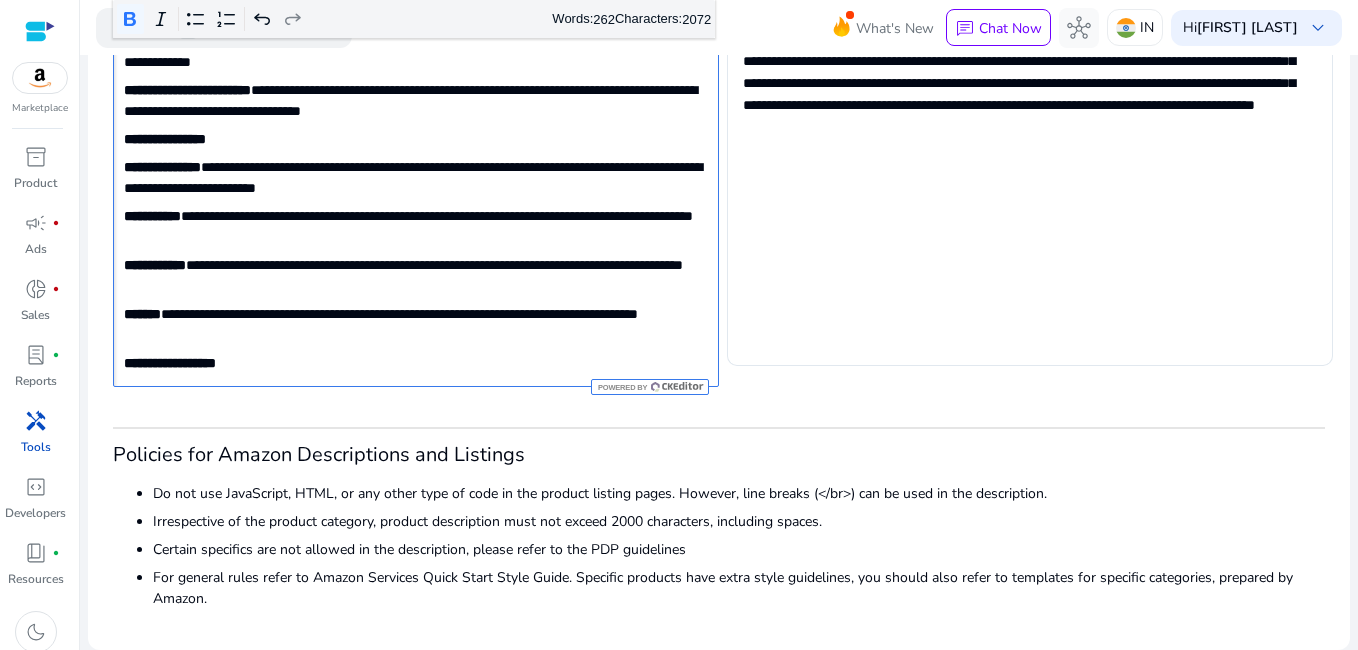 scroll, scrollTop: 829, scrollLeft: 0, axis: vertical 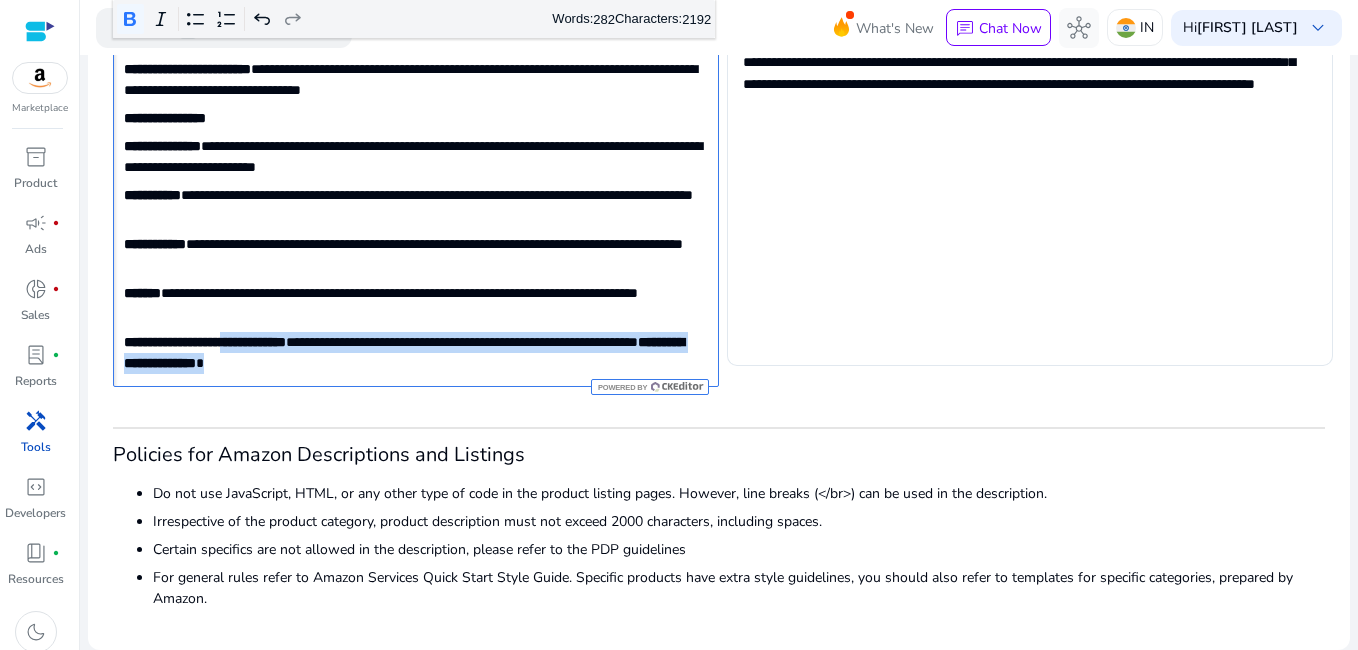 drag, startPoint x: 252, startPoint y: 338, endPoint x: 442, endPoint y: 377, distance: 193.96133 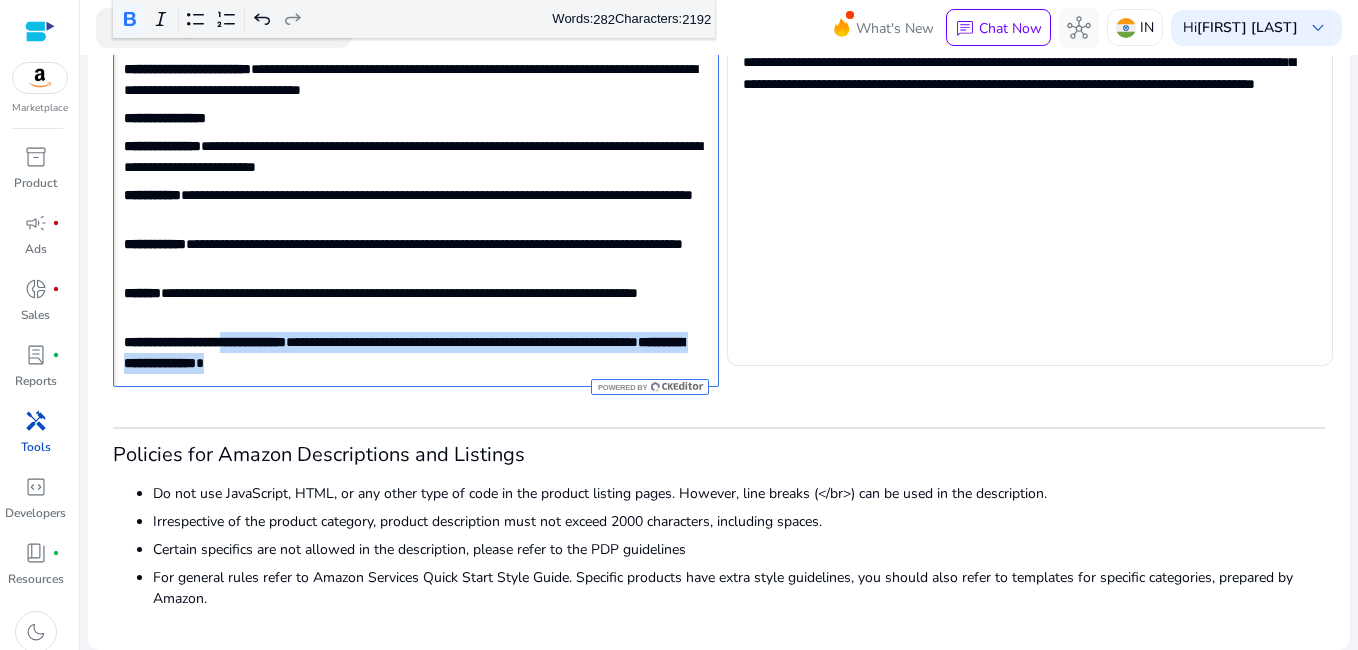 type on "**********" 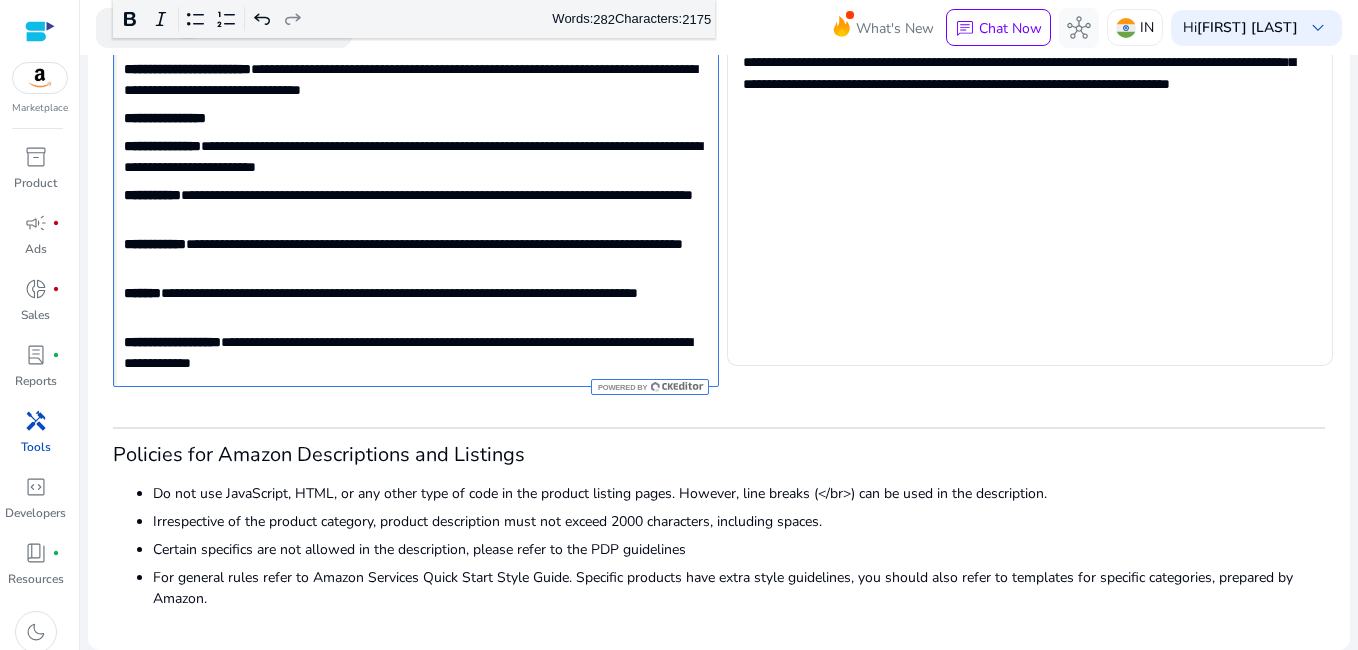 click on "**********" 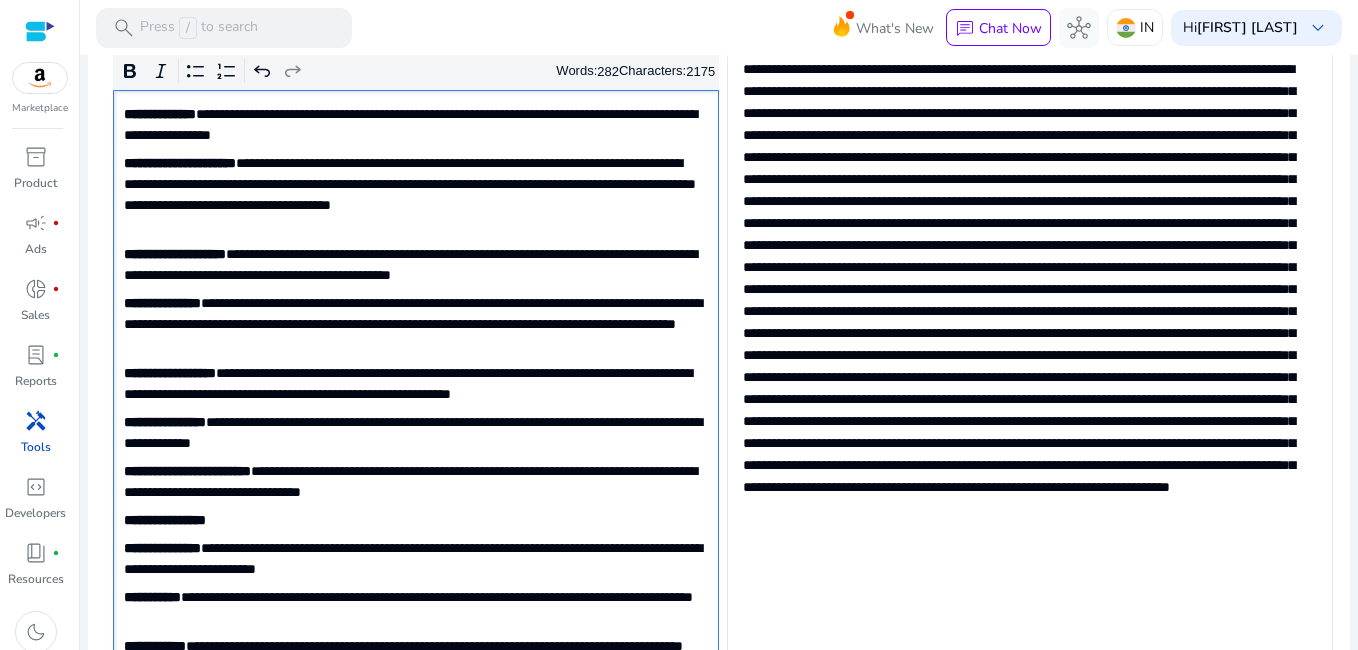 scroll, scrollTop: 326, scrollLeft: 0, axis: vertical 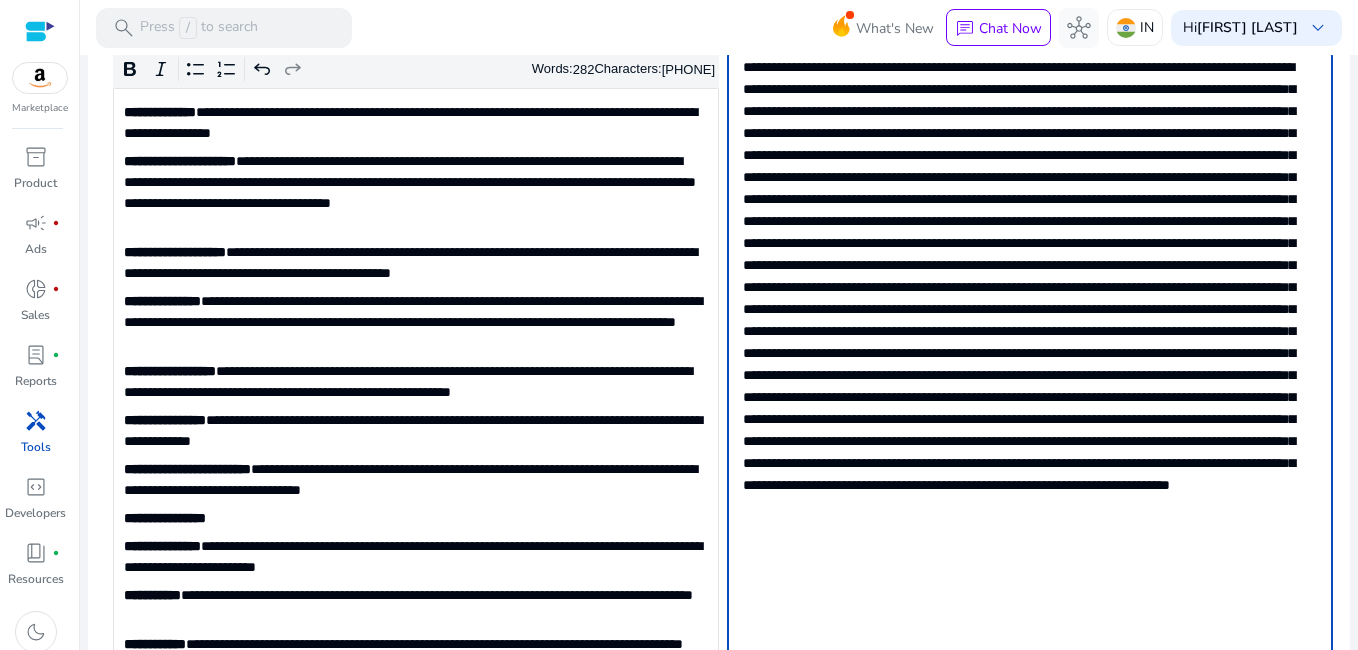 click at bounding box center (1028, 351) 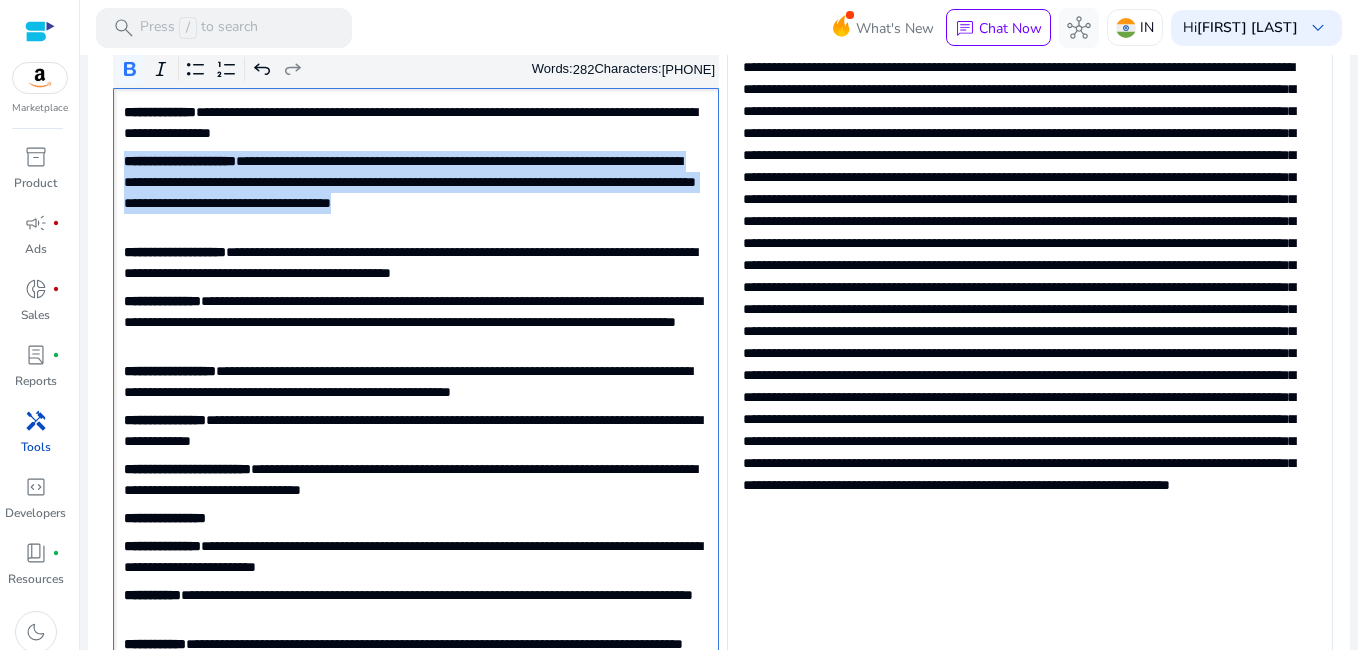 drag, startPoint x: 125, startPoint y: 168, endPoint x: 432, endPoint y: 228, distance: 312.80826 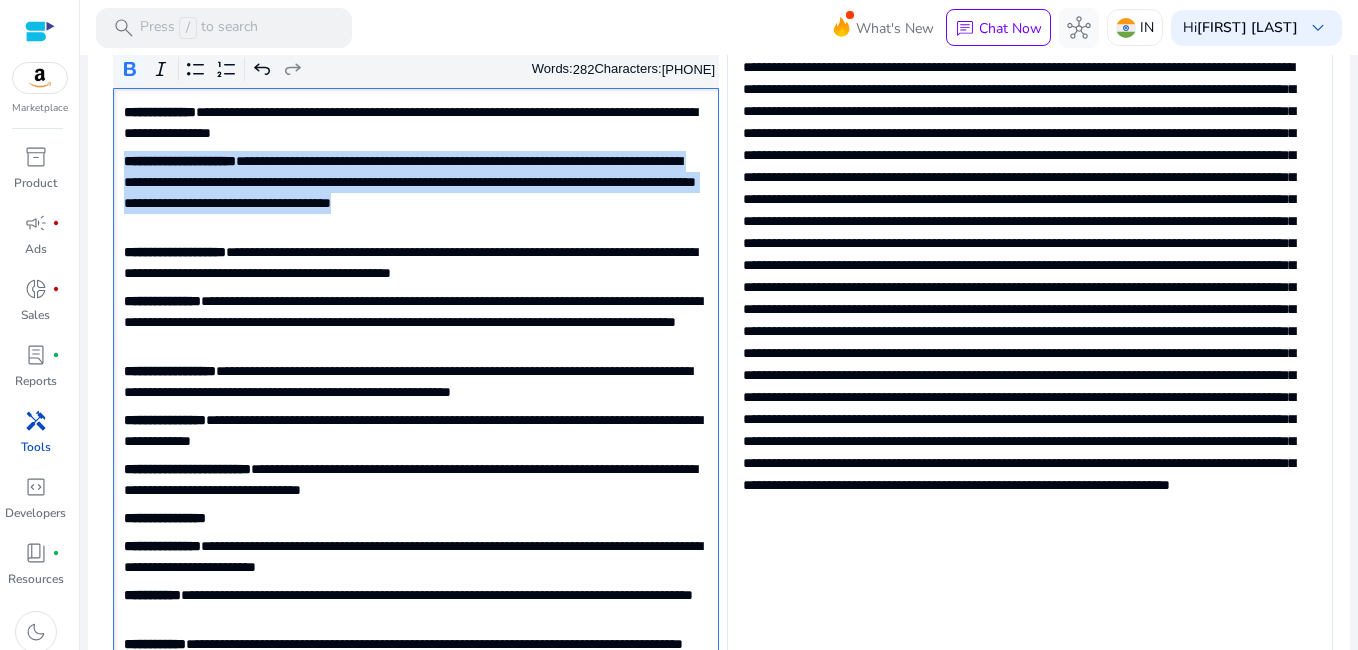 copy on "**********" 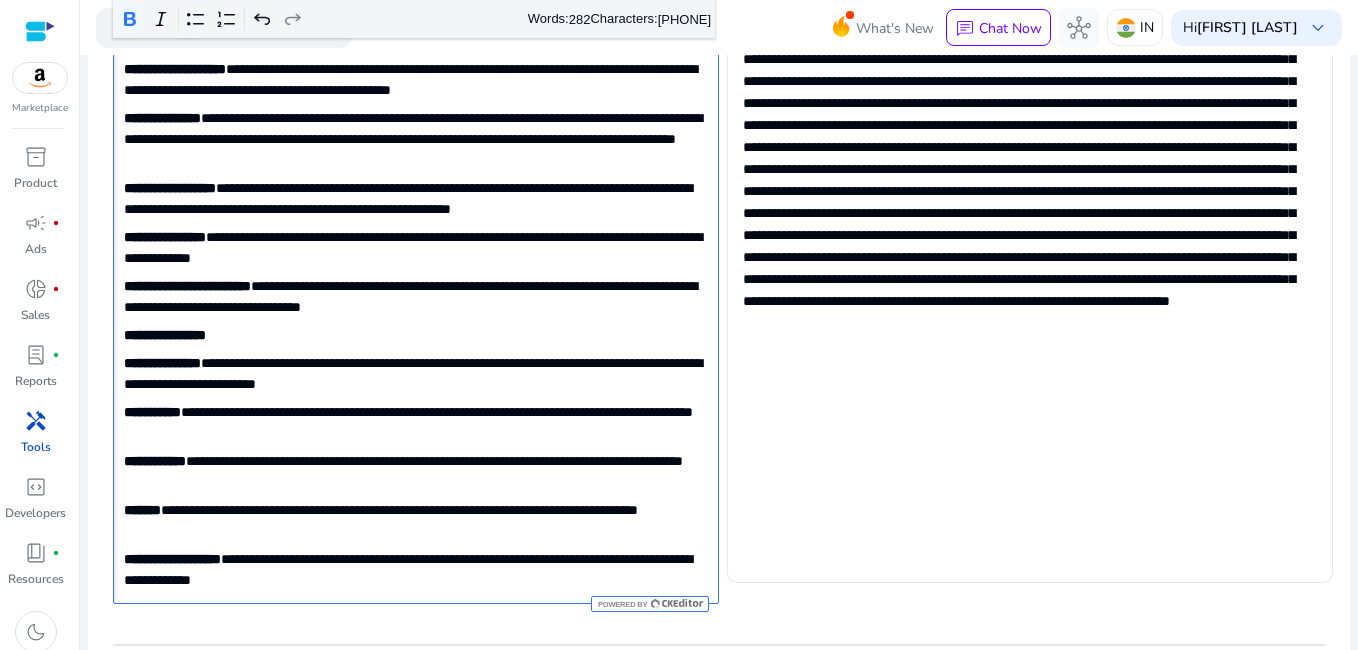 scroll, scrollTop: 528, scrollLeft: 0, axis: vertical 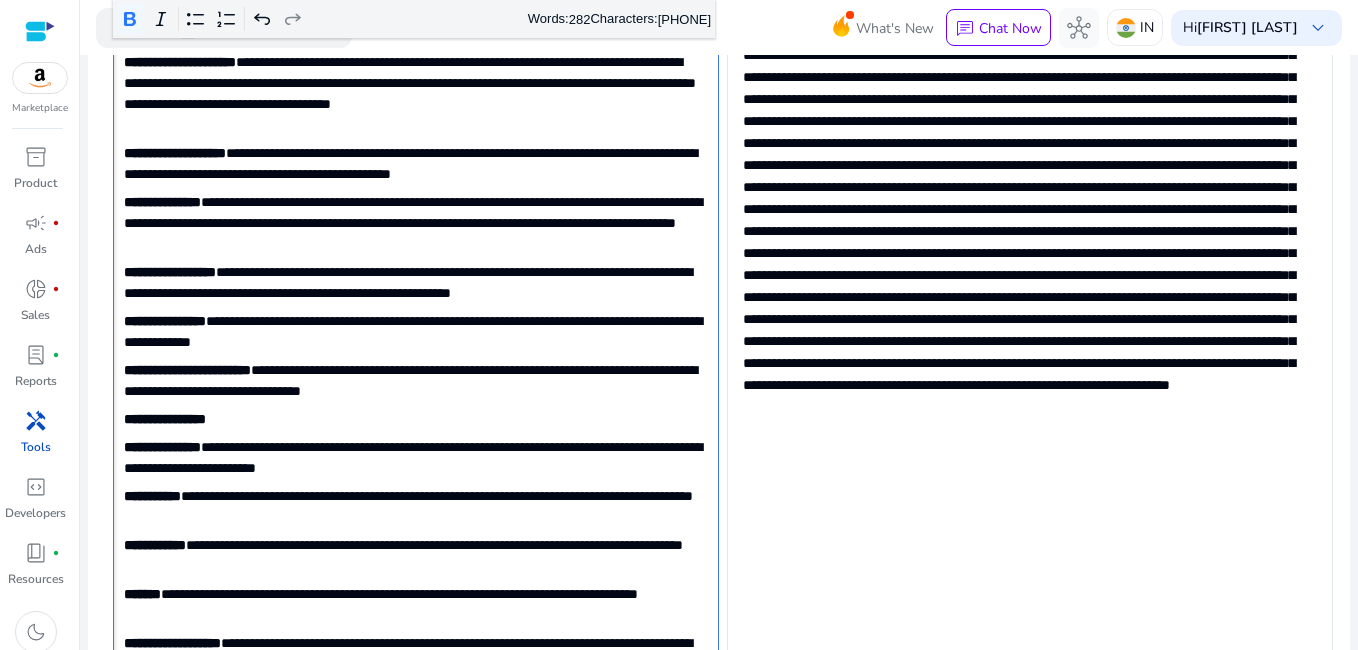 click on "**********" 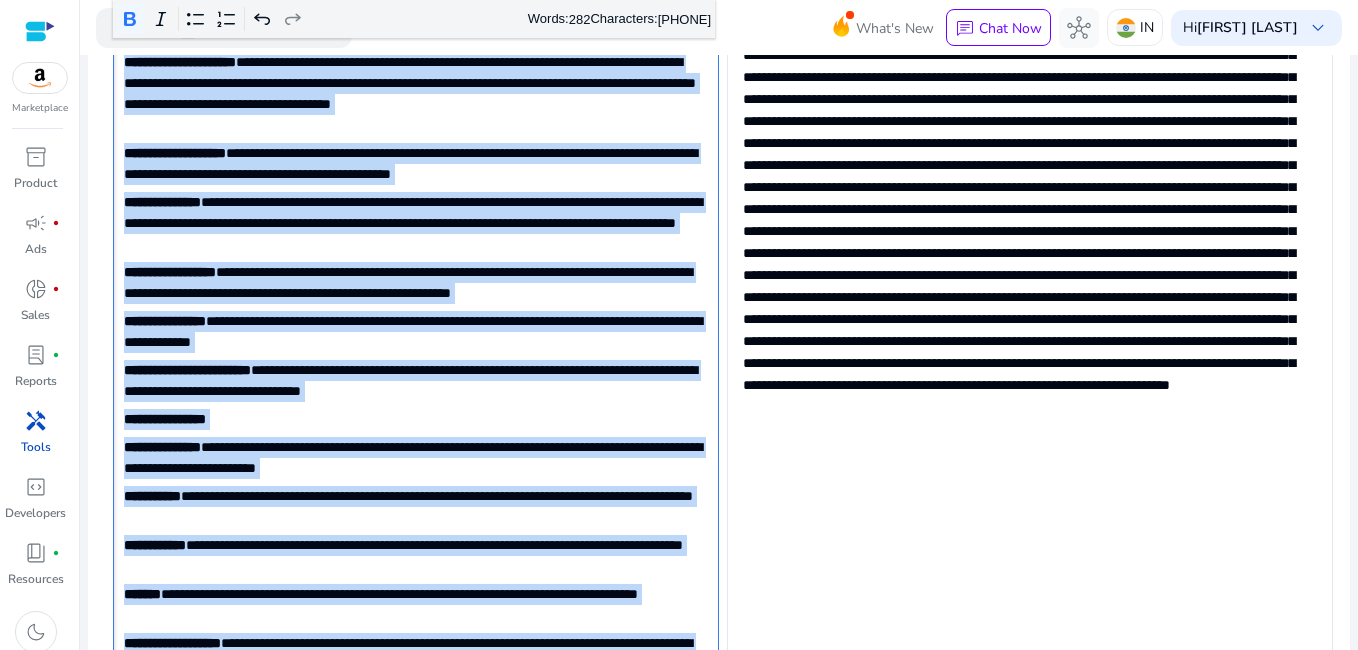 copy on "**********" 